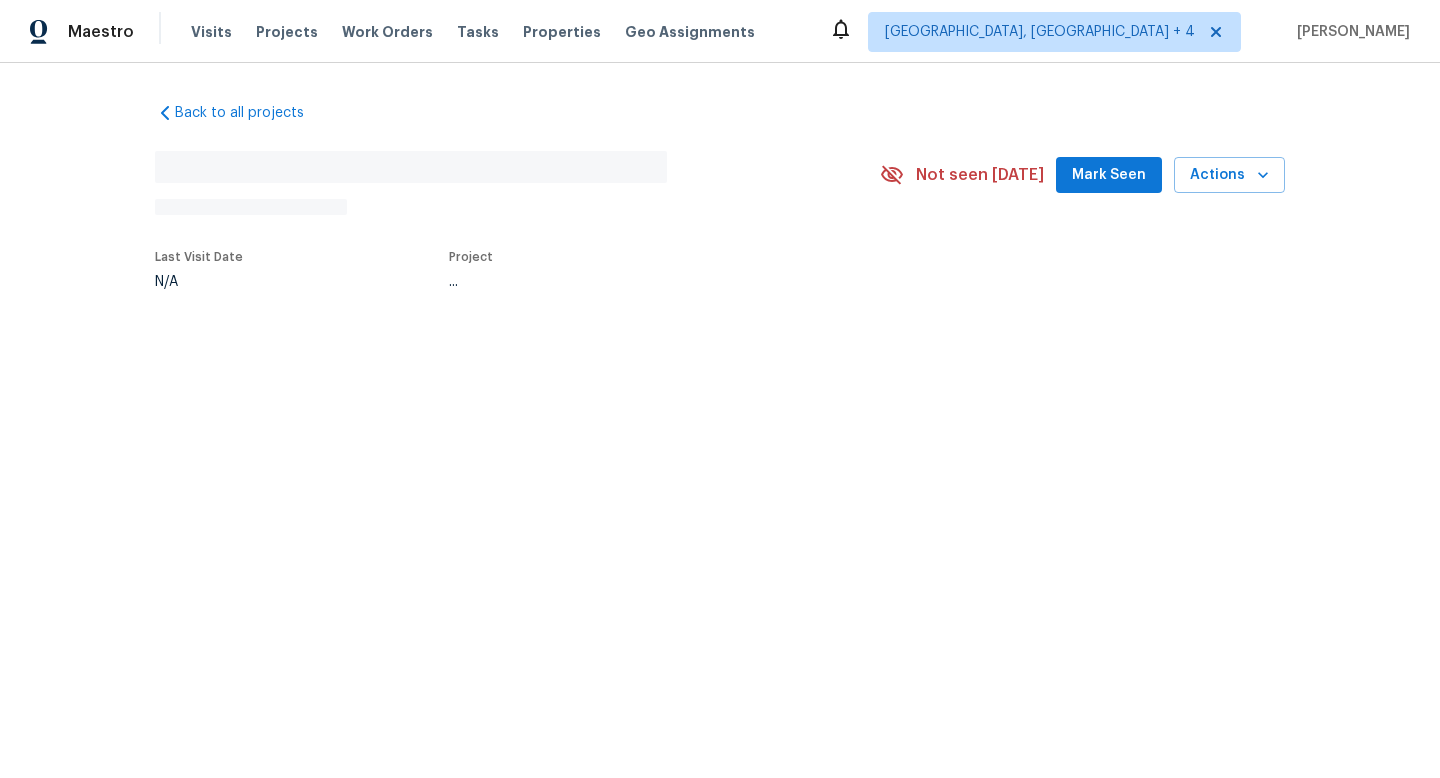 scroll, scrollTop: 0, scrollLeft: 0, axis: both 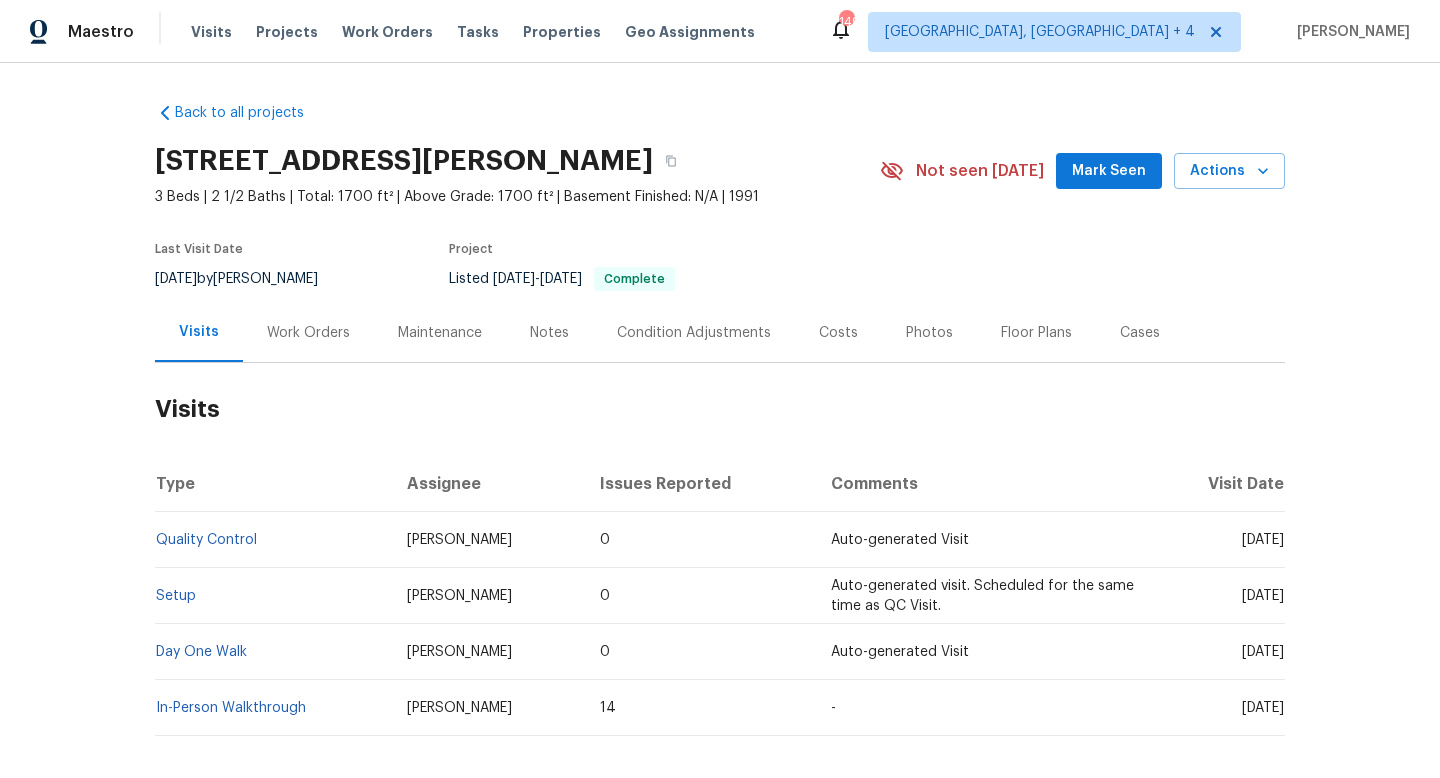 click on "Work Orders" at bounding box center (308, 333) 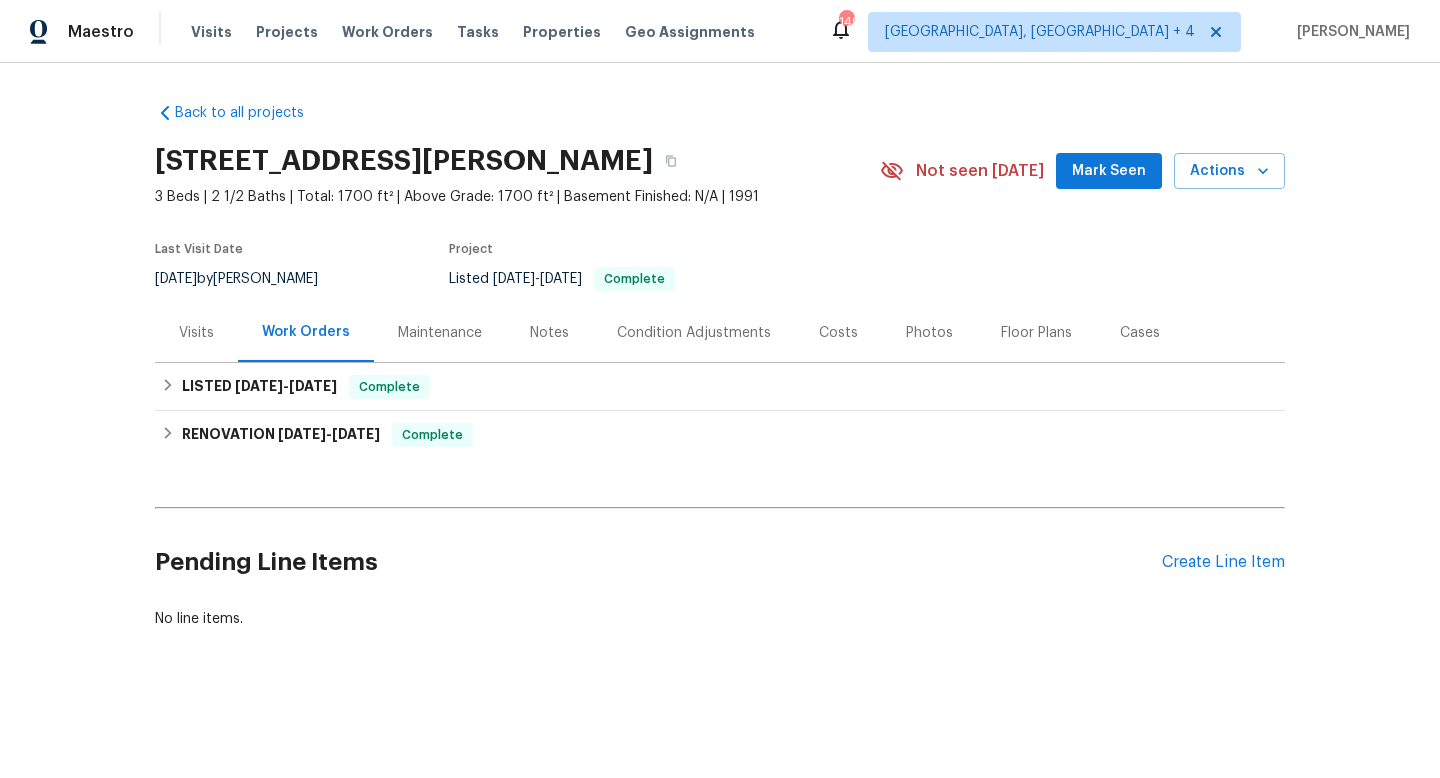 click on "Visits" at bounding box center (196, 332) 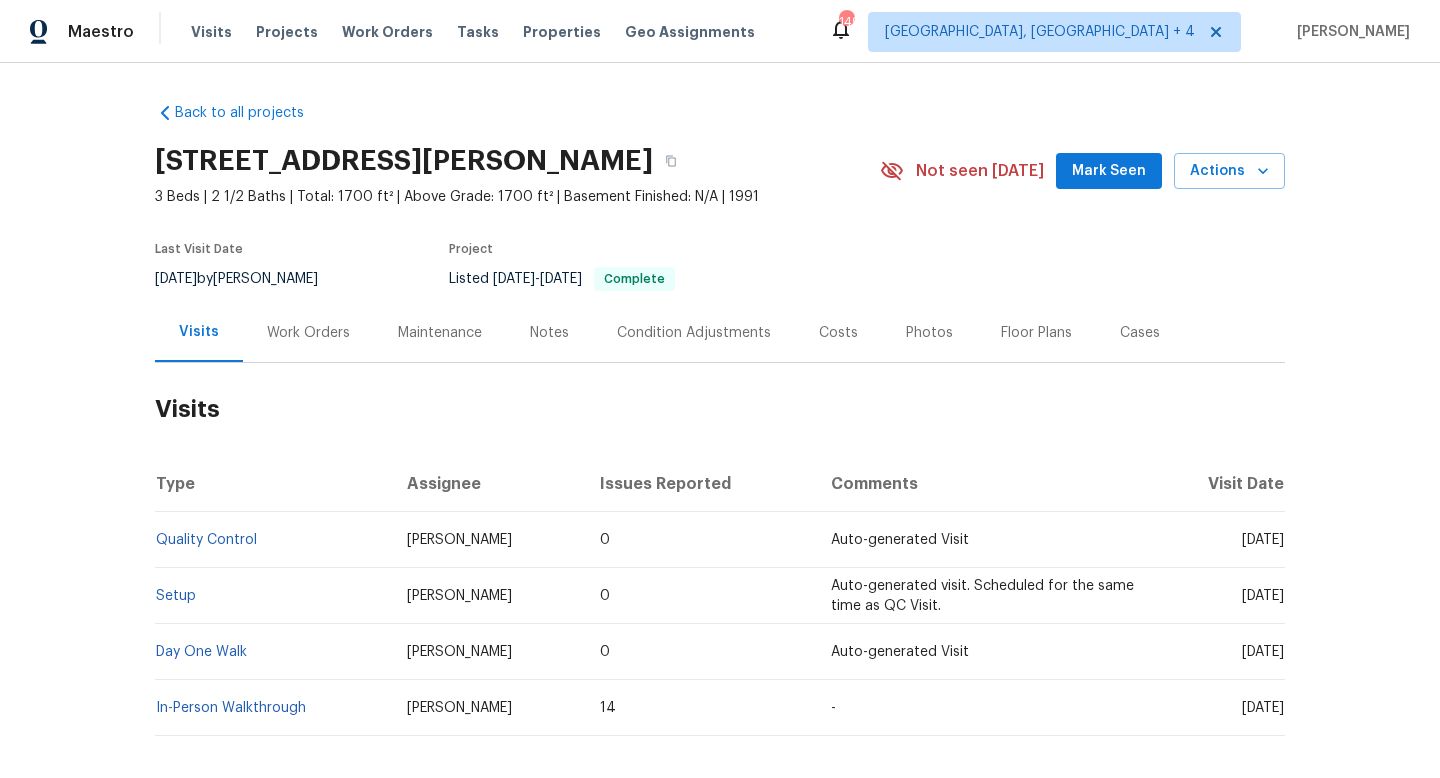 copy on "Jun 02 2025" 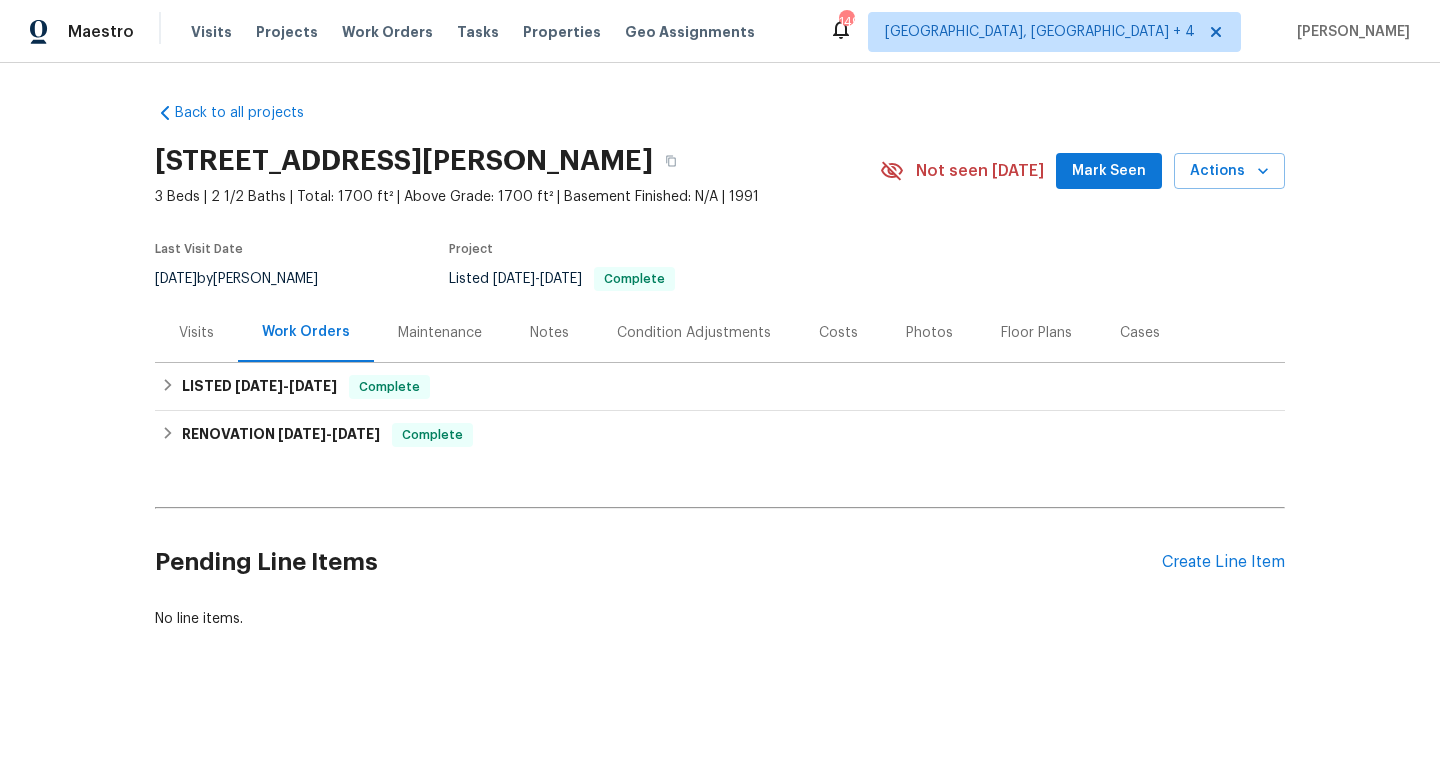 click on "Work Orders" at bounding box center [306, 332] 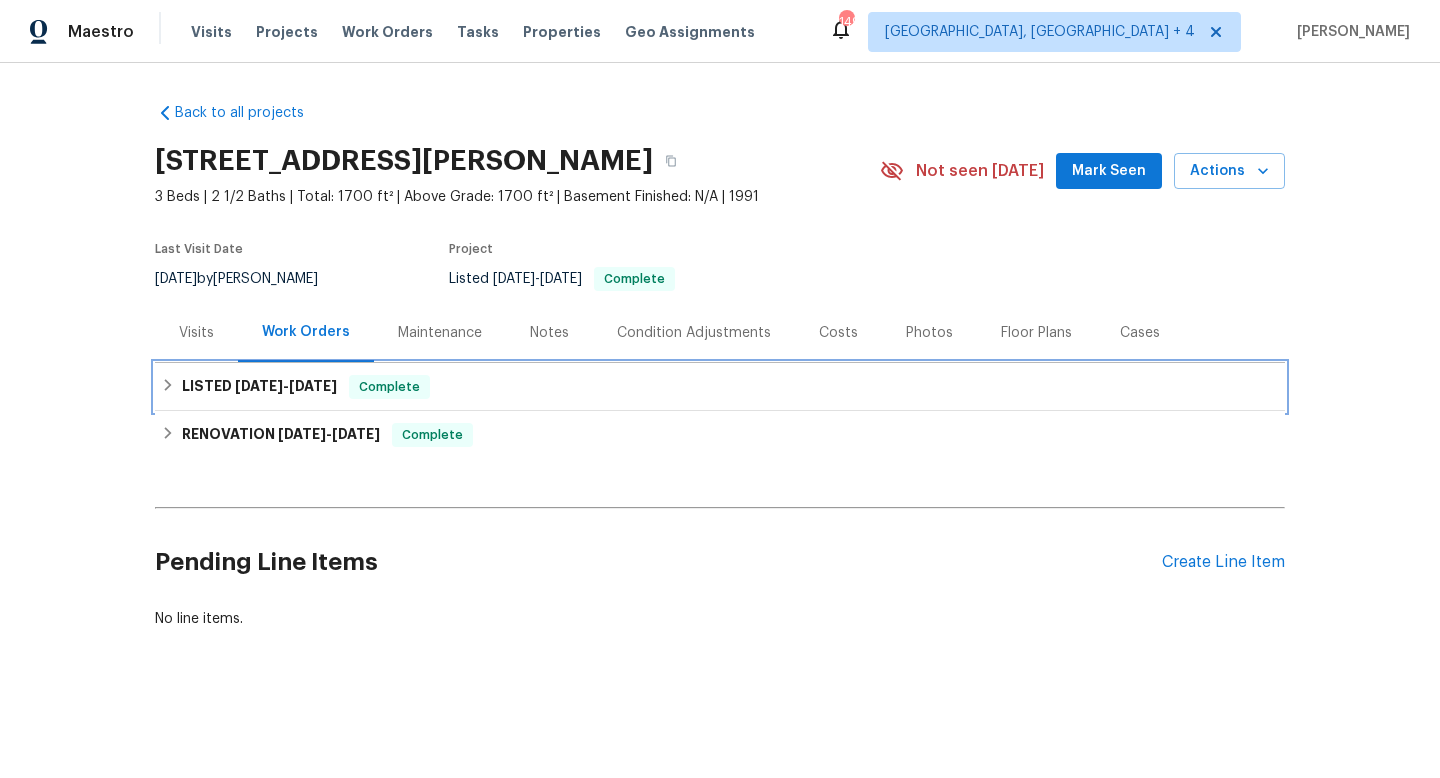click on "6/4/25" at bounding box center [313, 386] 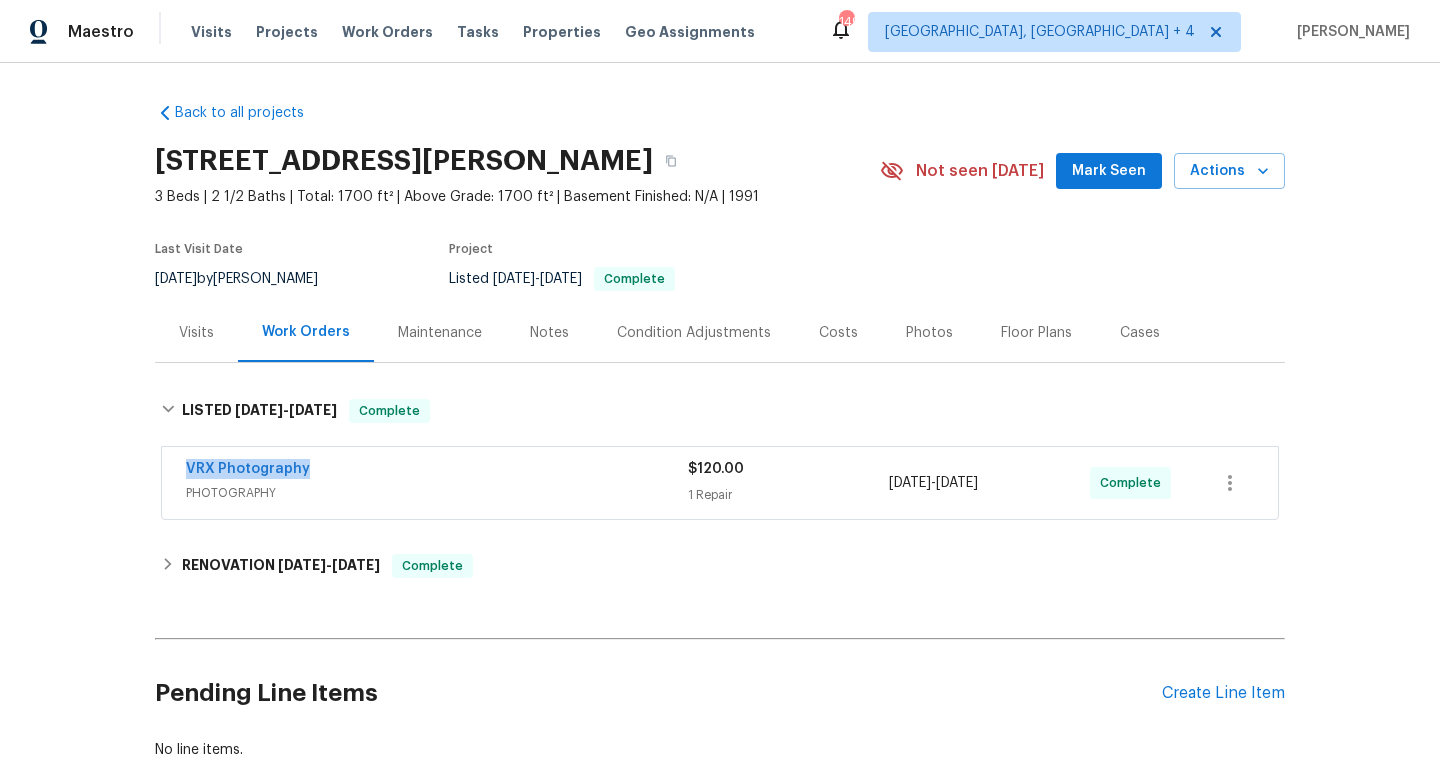 drag, startPoint x: 320, startPoint y: 473, endPoint x: 167, endPoint y: 473, distance: 153 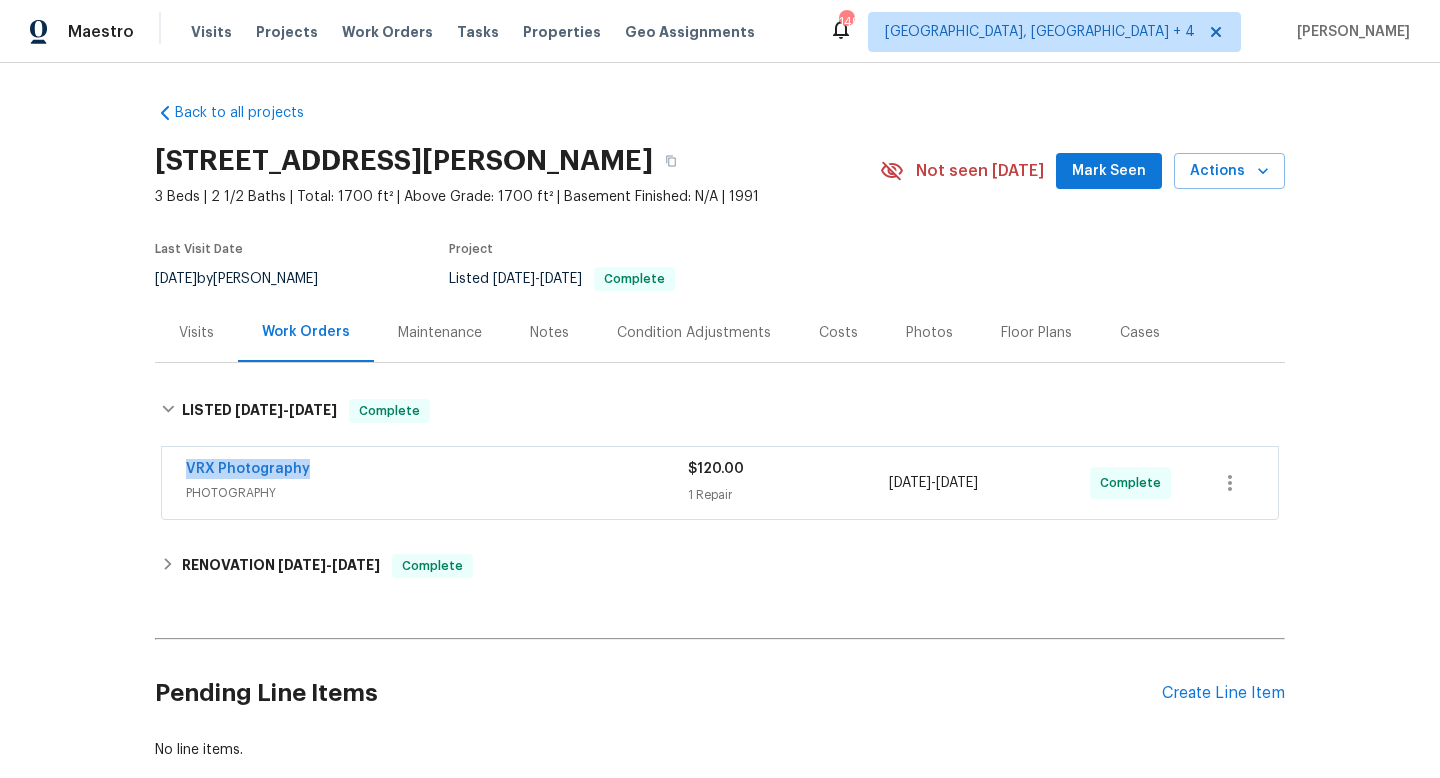 drag, startPoint x: 1033, startPoint y: 488, endPoint x: 882, endPoint y: 483, distance: 151.08276 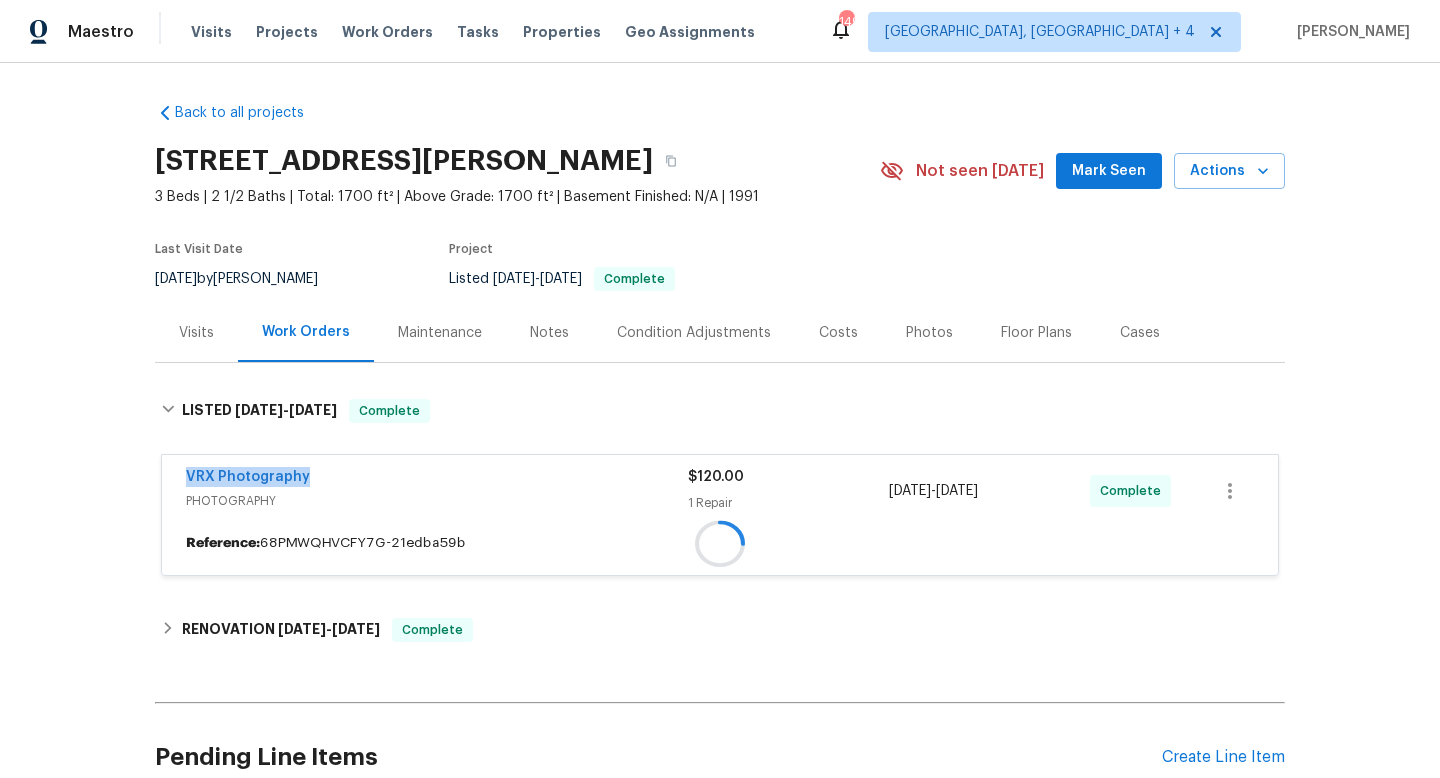 copy on "1 Repair 6/3/2025  -  6/4/2025" 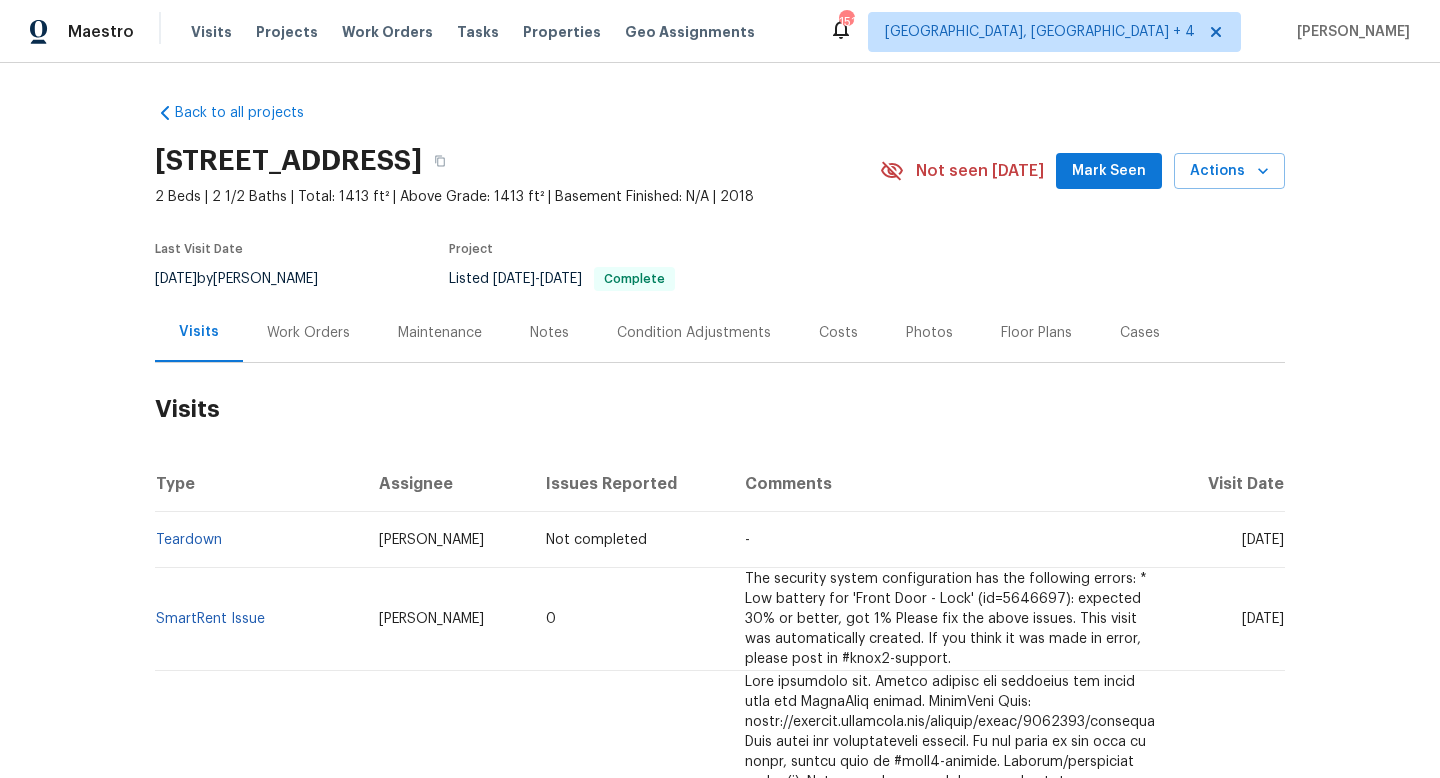 scroll, scrollTop: 0, scrollLeft: 0, axis: both 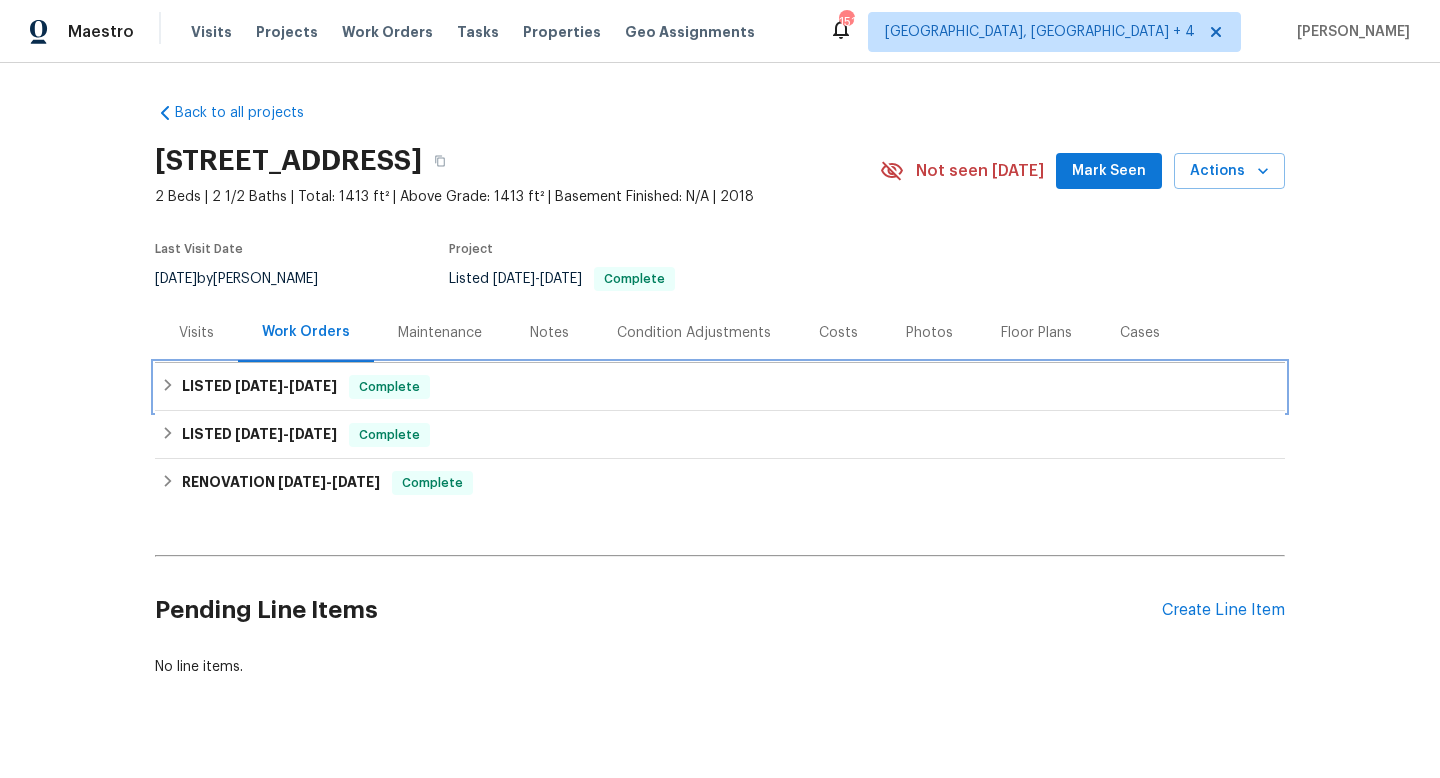 click on "LISTED   3/6/25  -  3/7/25 Complete" at bounding box center (720, 387) 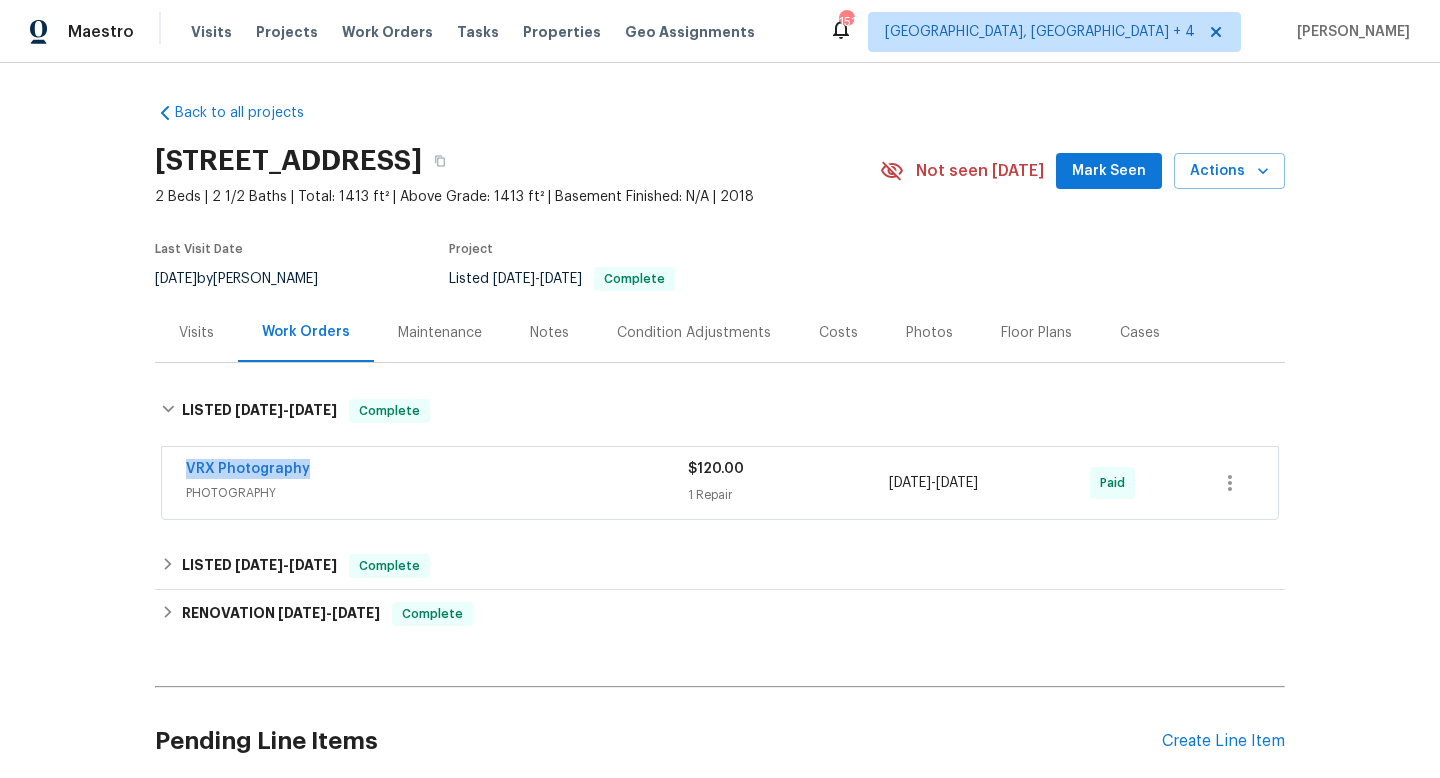 drag, startPoint x: 335, startPoint y: 475, endPoint x: 120, endPoint y: 472, distance: 215.02094 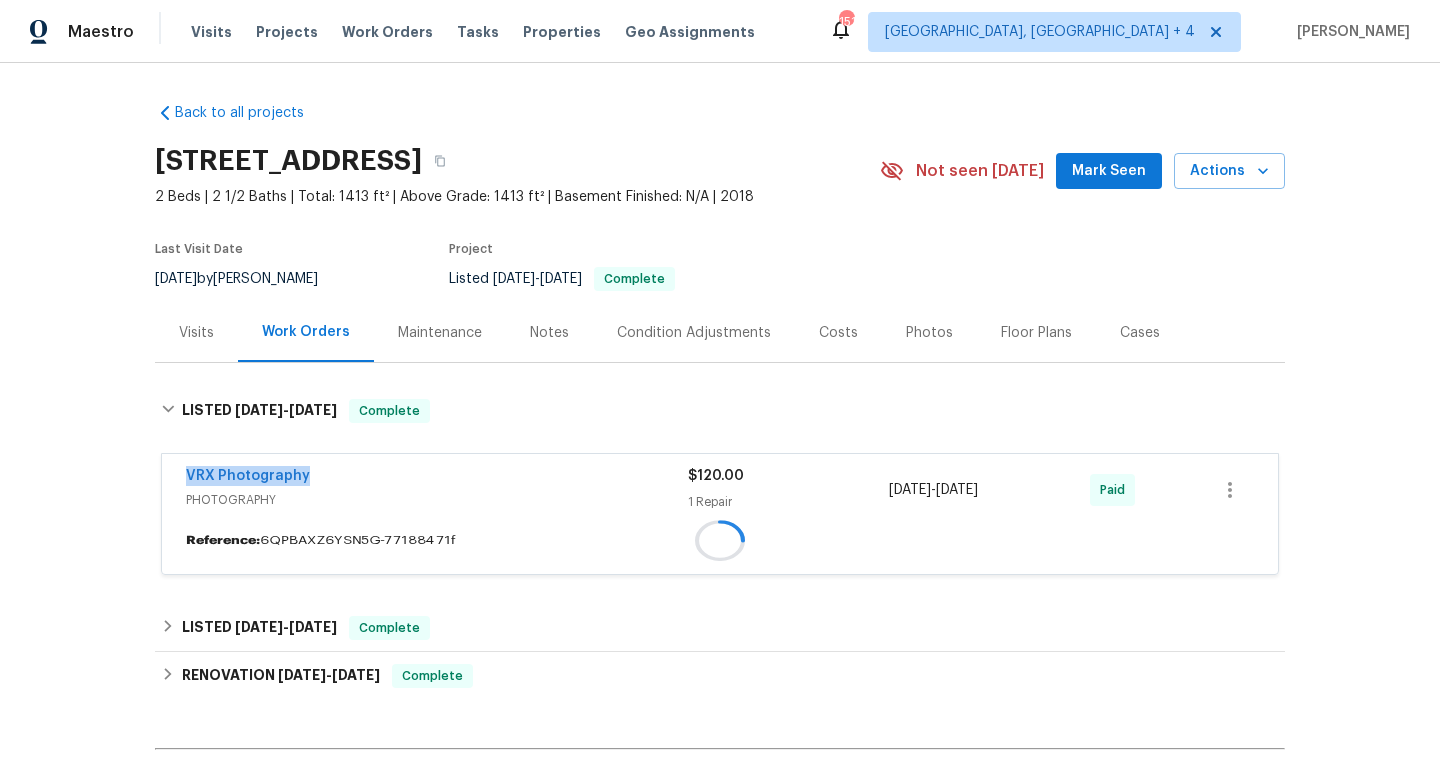 copy on "1 Repair 3/6/2025  -  3/7/2025" 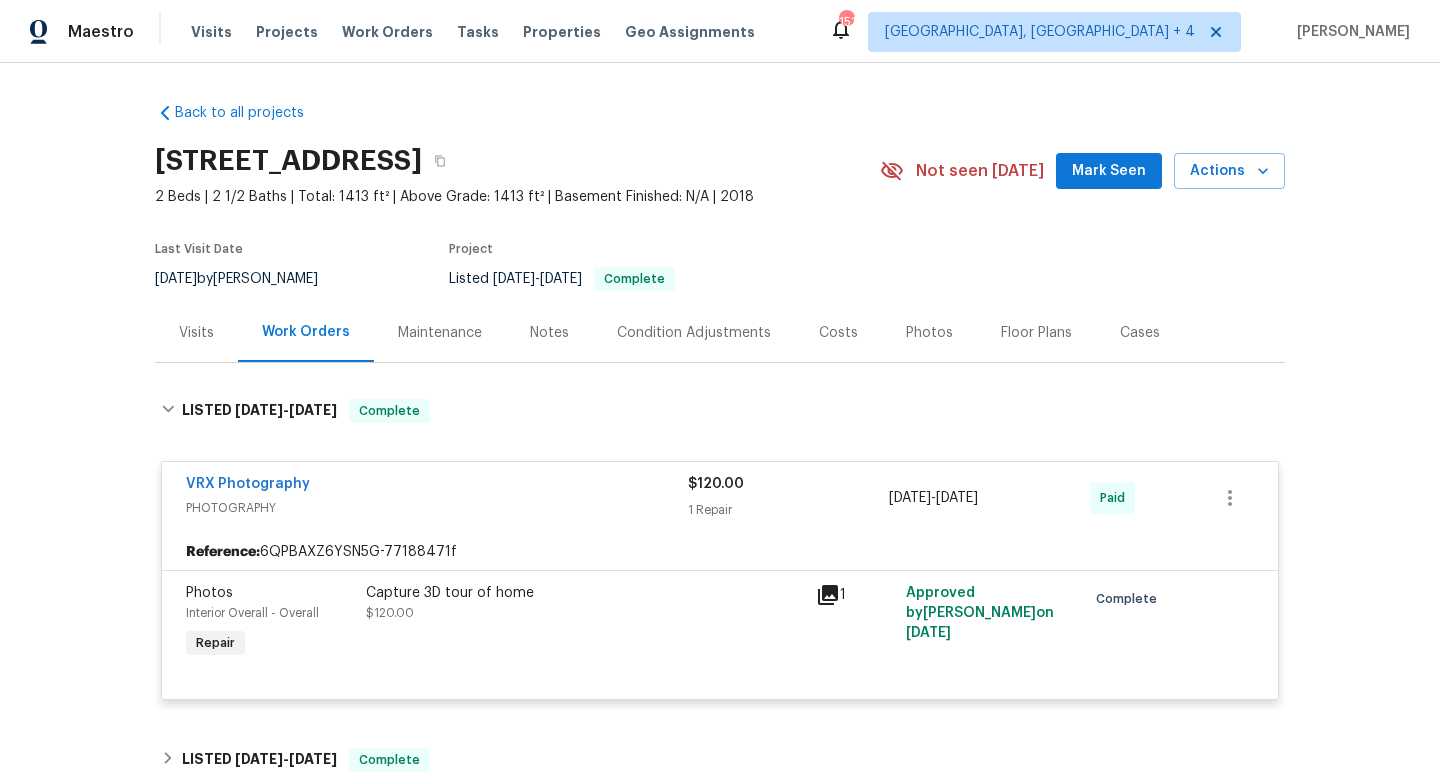 click on "Visits" at bounding box center [196, 333] 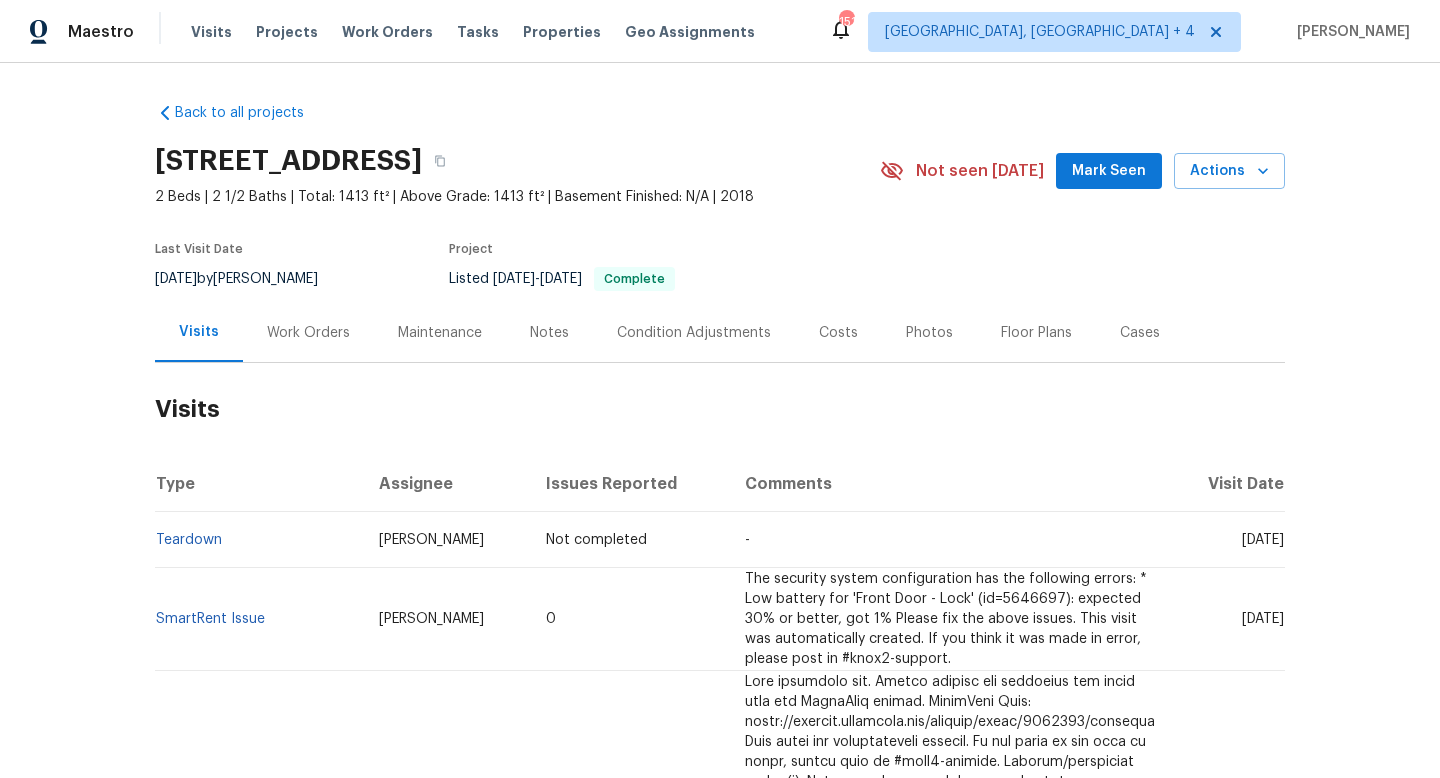 click on "Sat, Jun 21 2025" at bounding box center [1228, 619] 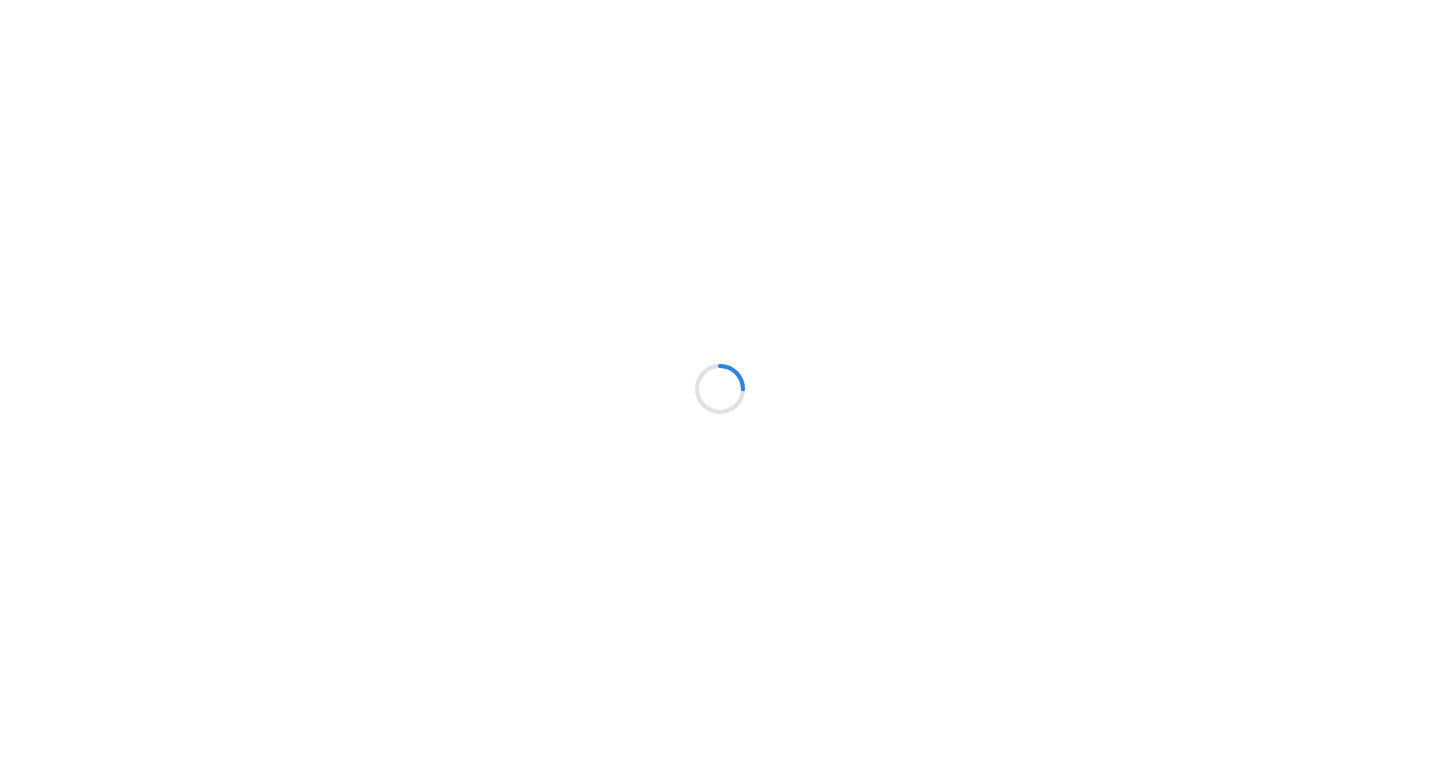 scroll, scrollTop: 0, scrollLeft: 0, axis: both 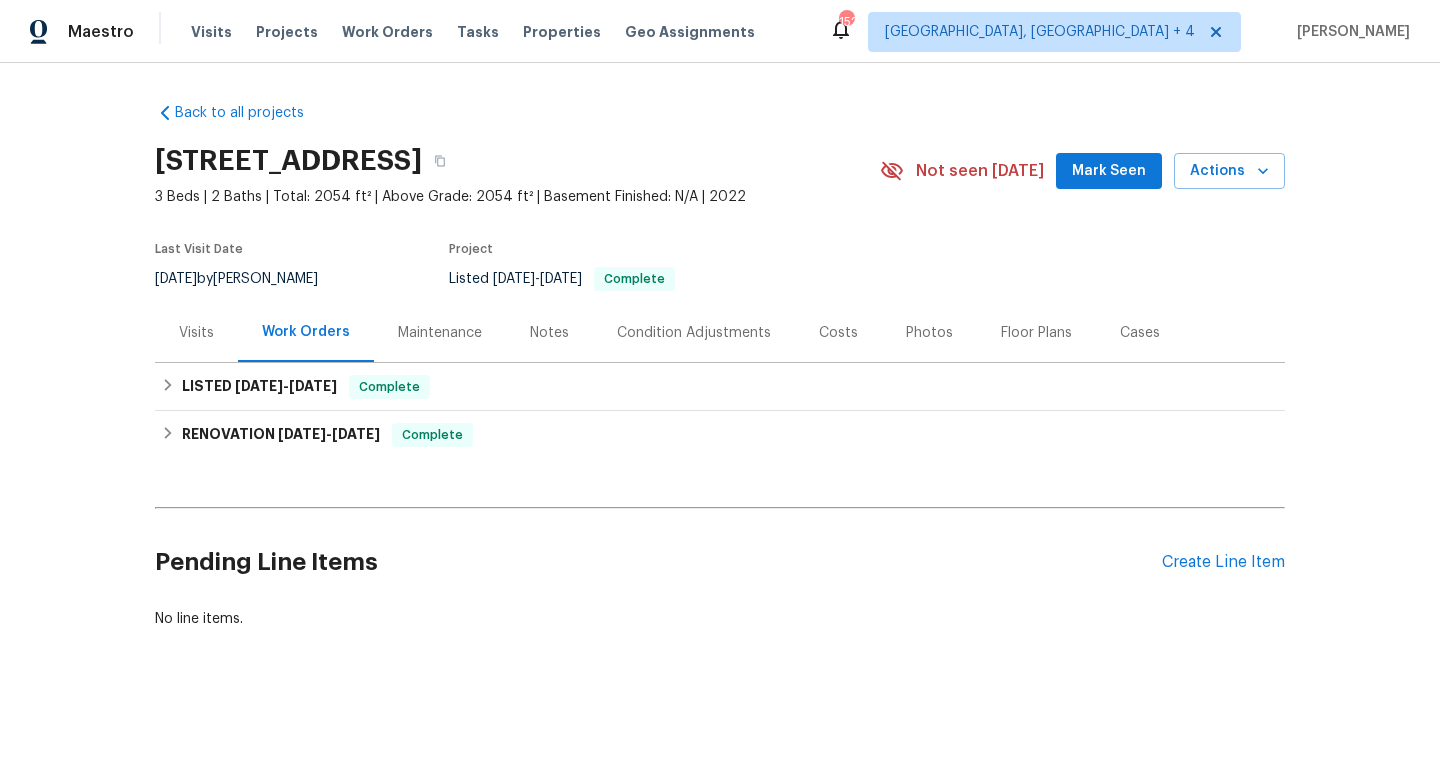 click on "Visits" at bounding box center [196, 332] 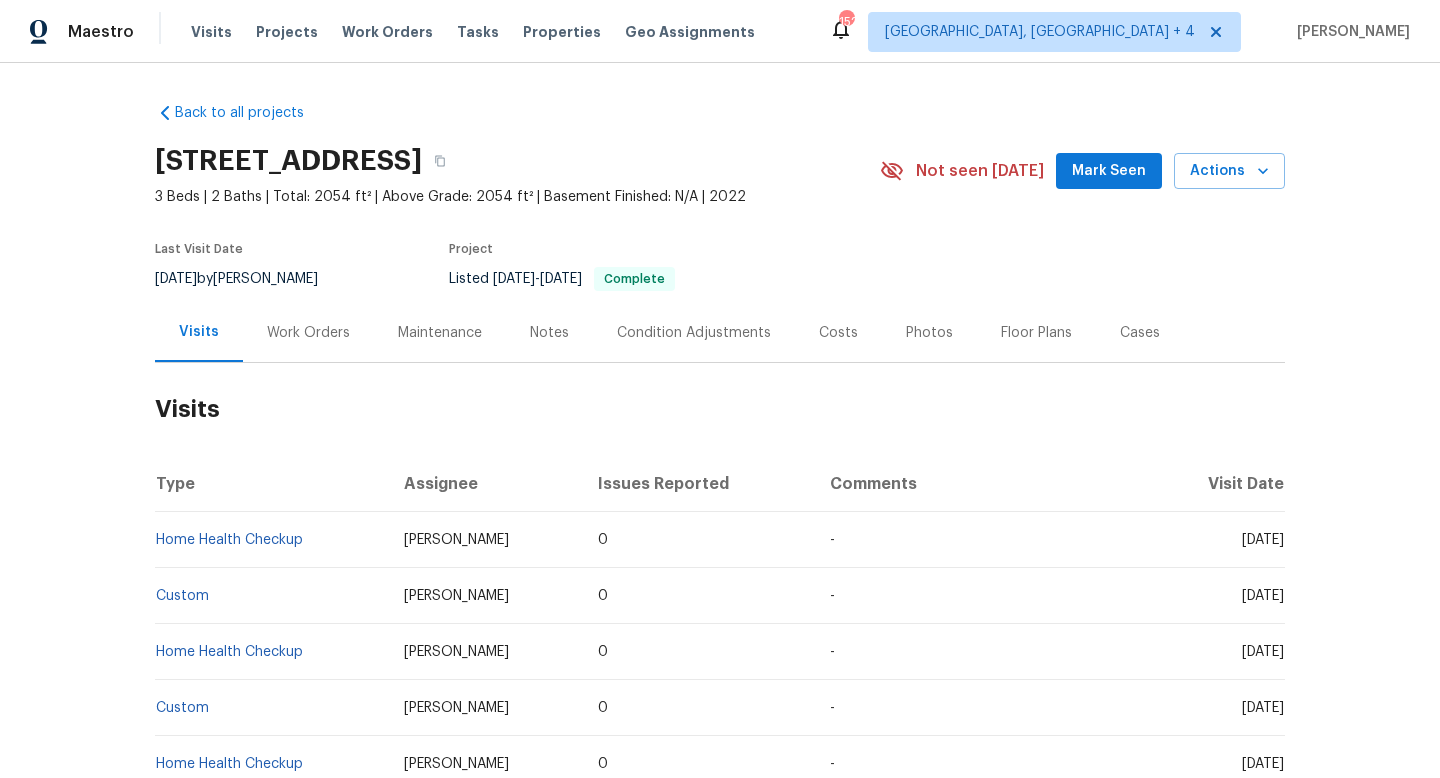 click on "[DATE]" at bounding box center (1219, 596) 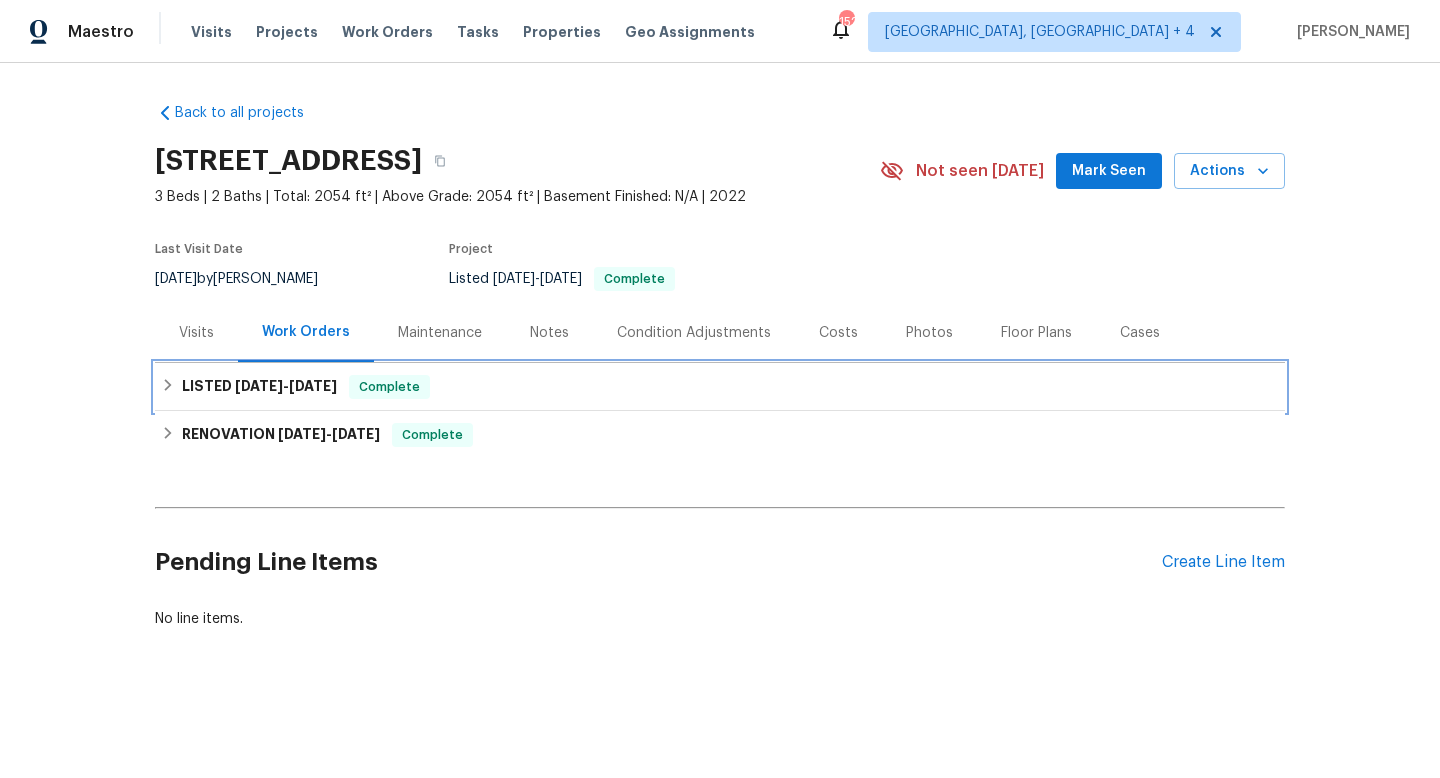 click on "Complete" at bounding box center (389, 387) 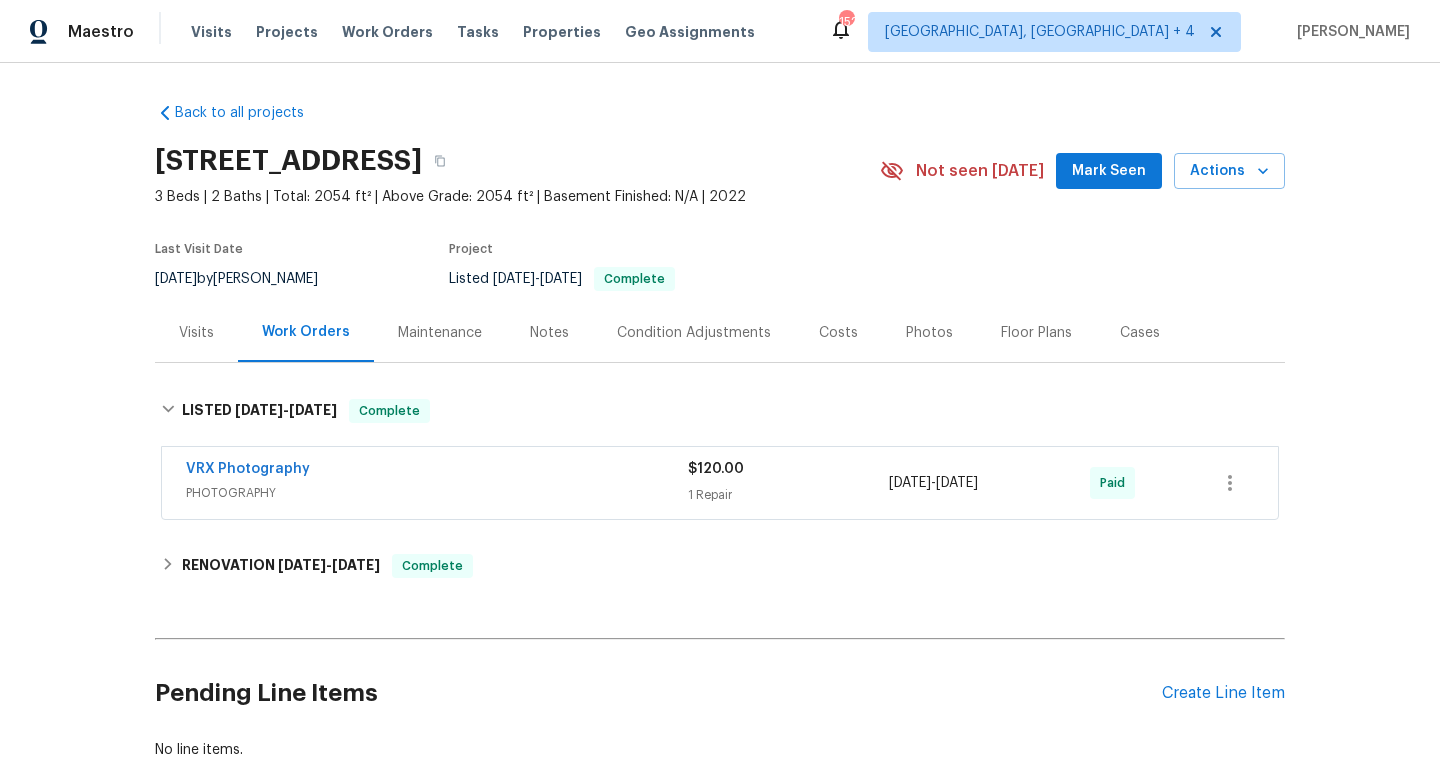 click on "VRX Photography" at bounding box center [437, 471] 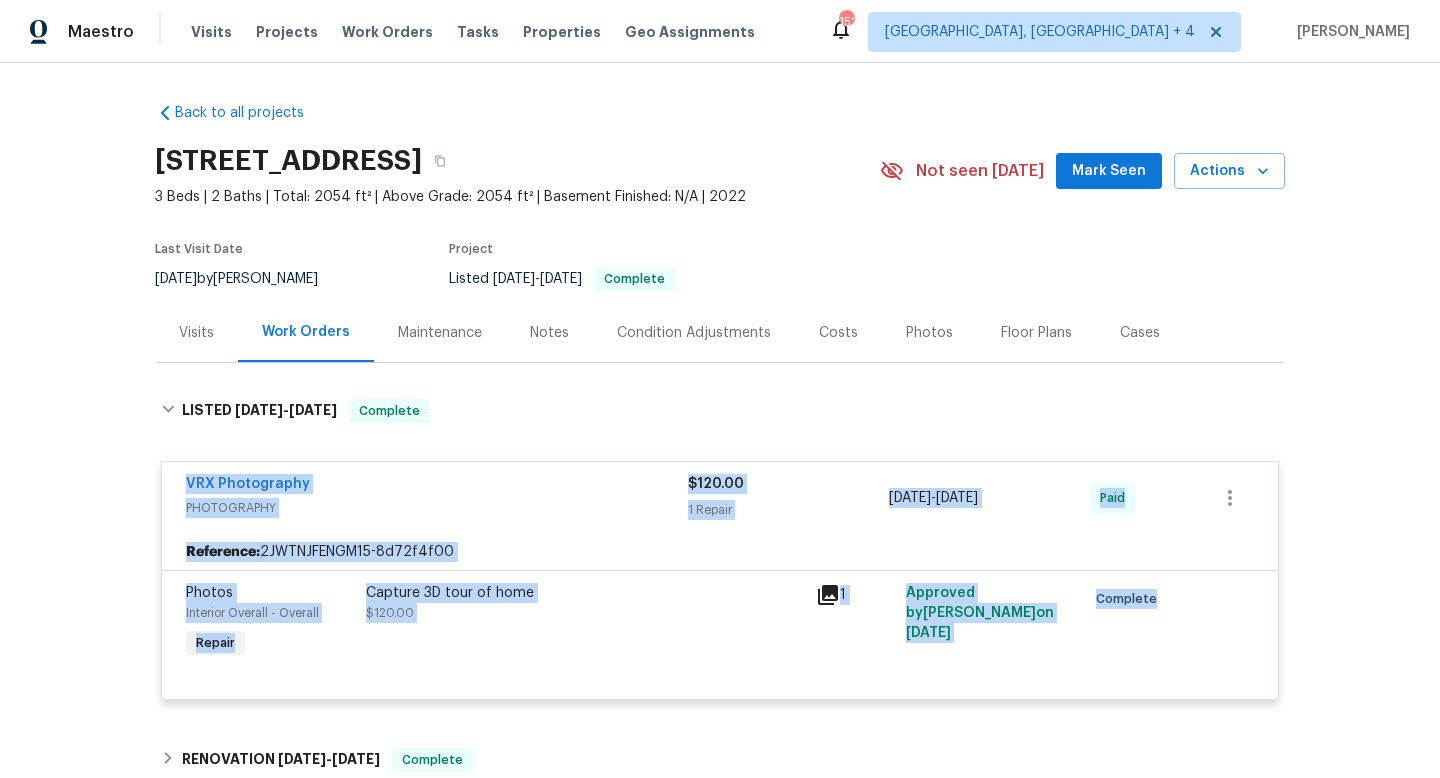 drag, startPoint x: 323, startPoint y: 491, endPoint x: 173, endPoint y: 480, distance: 150.40279 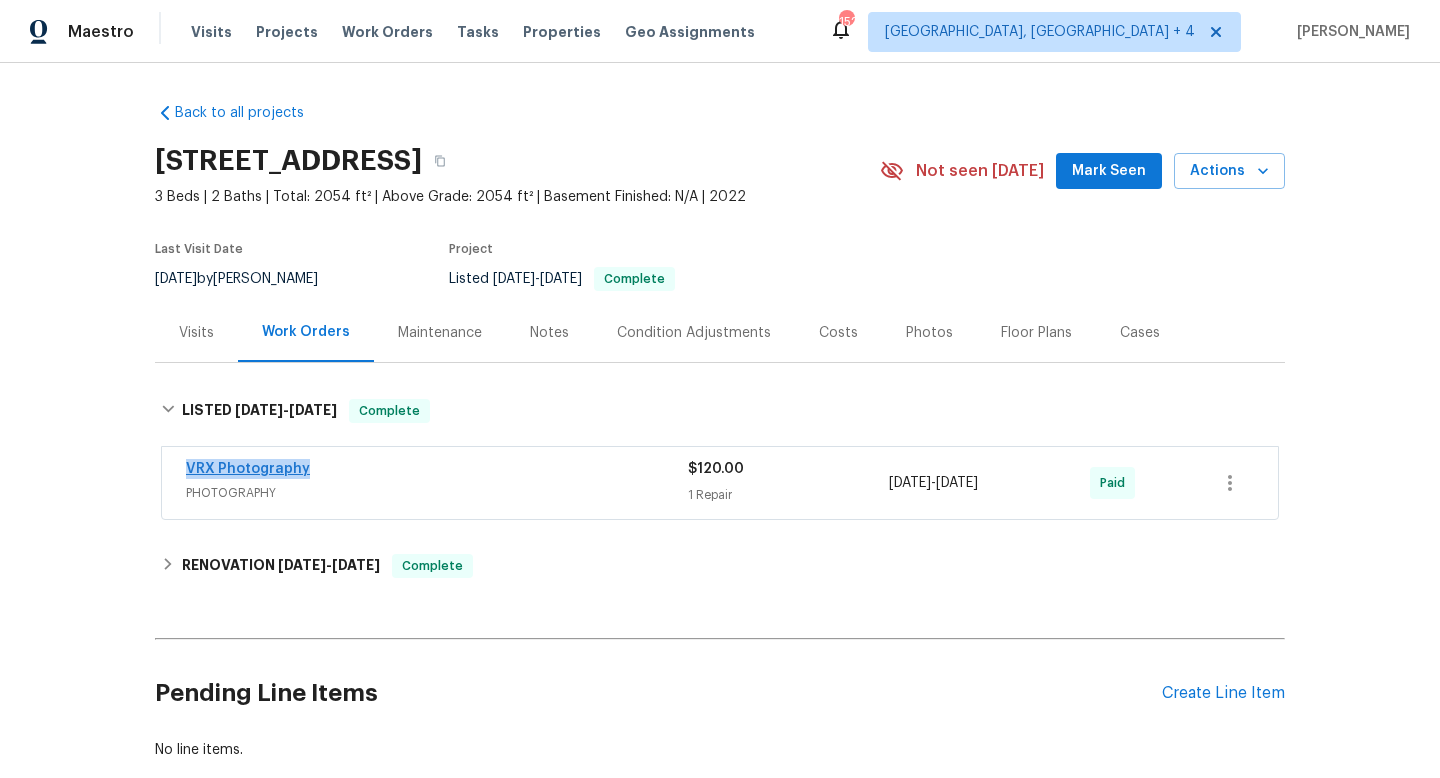 drag, startPoint x: 325, startPoint y: 469, endPoint x: 190, endPoint y: 470, distance: 135.00371 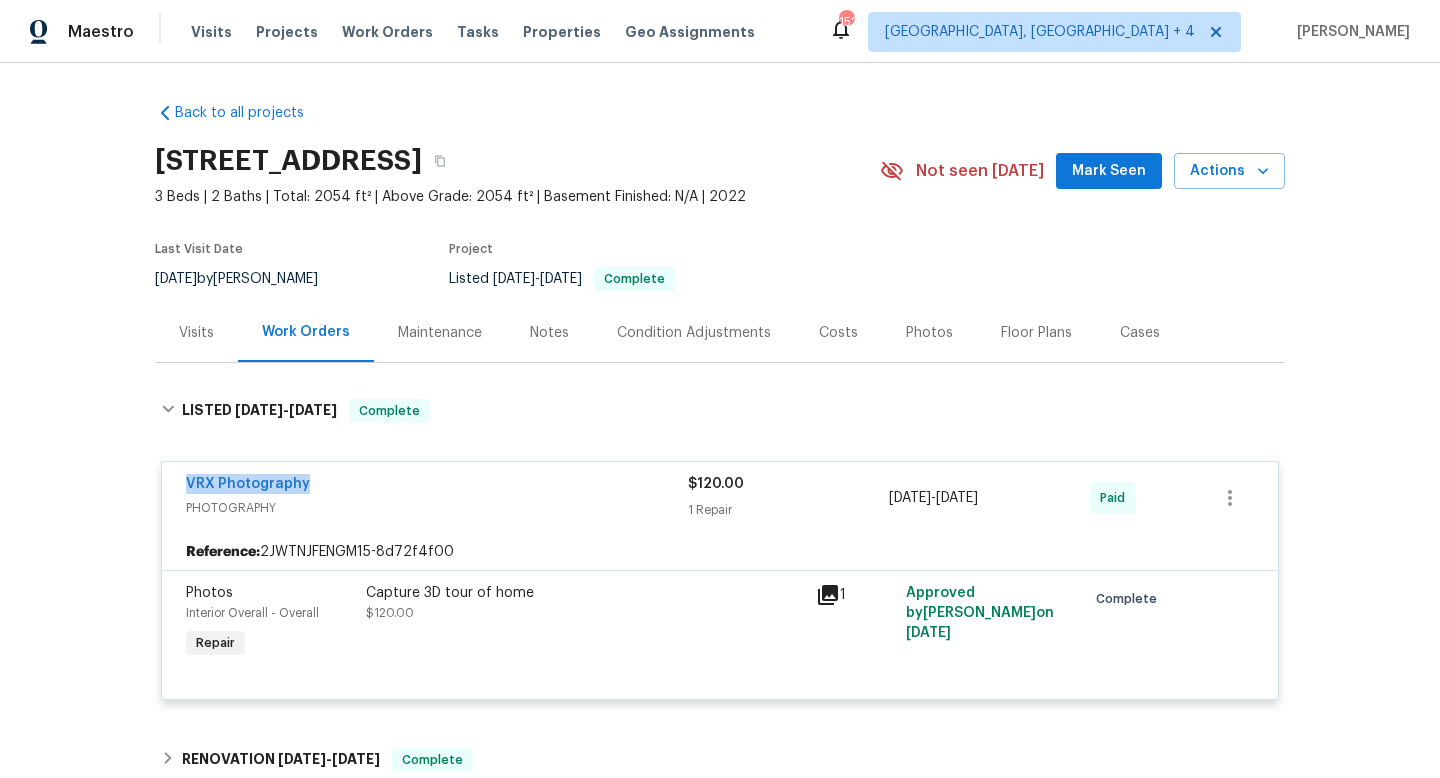 drag, startPoint x: 1028, startPoint y: 499, endPoint x: 867, endPoint y: 499, distance: 161 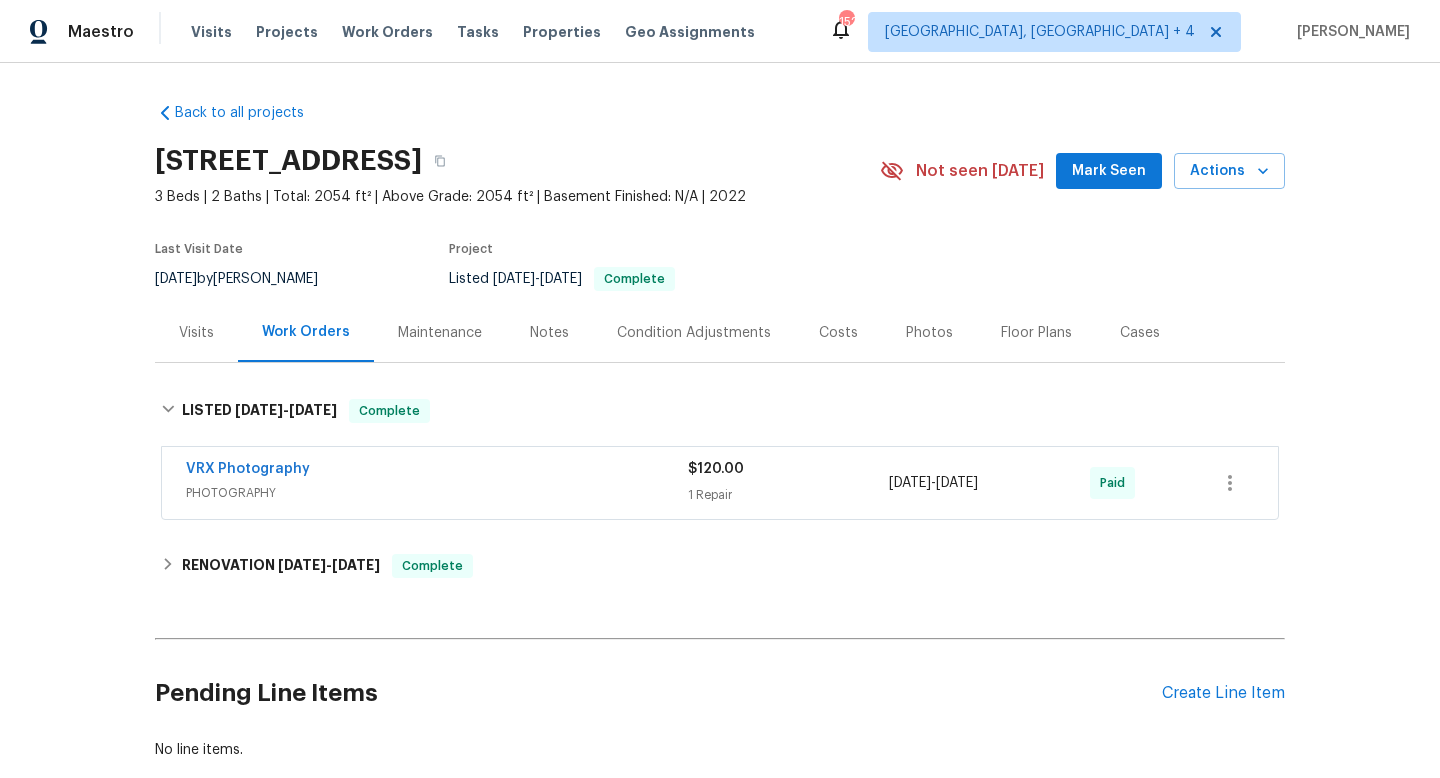 click on "Visits" at bounding box center (196, 332) 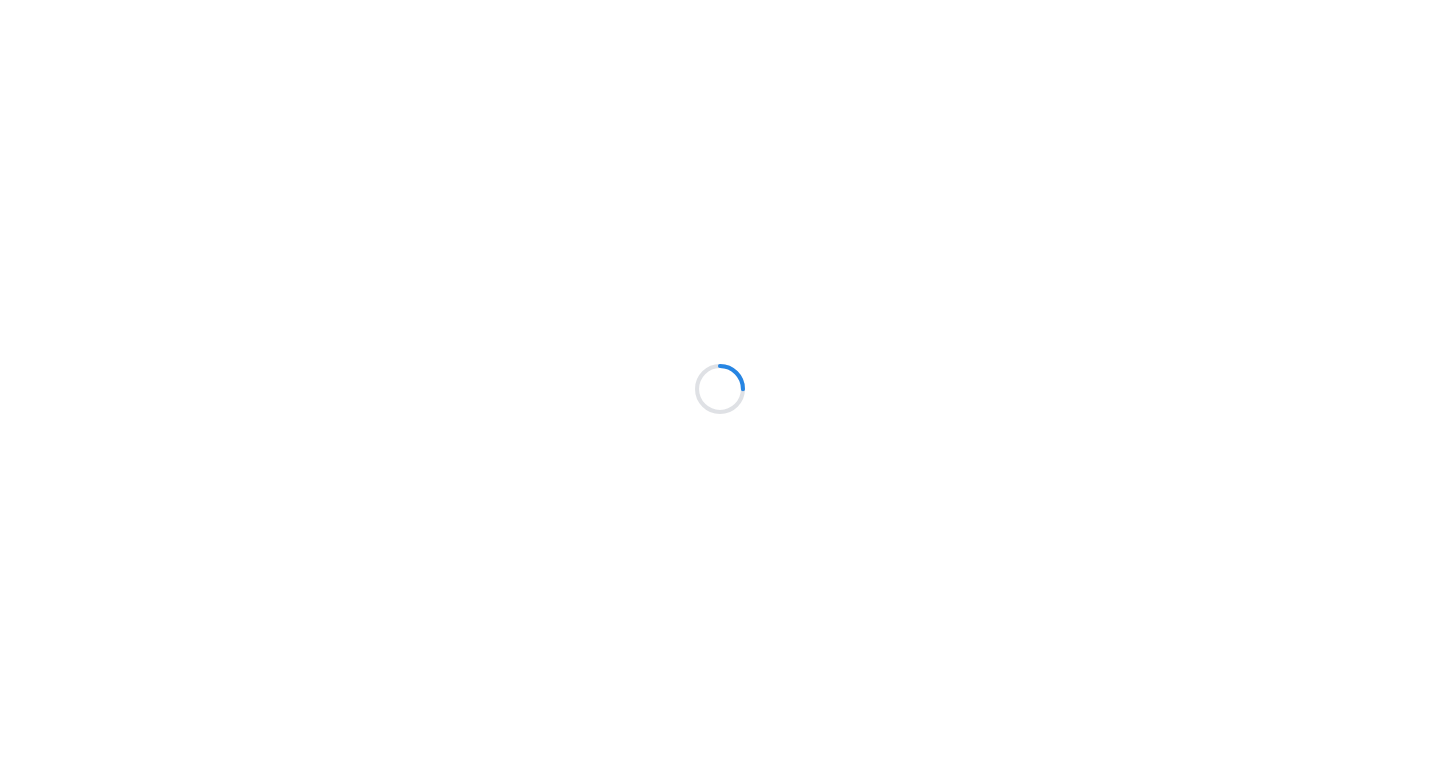 scroll, scrollTop: 0, scrollLeft: 0, axis: both 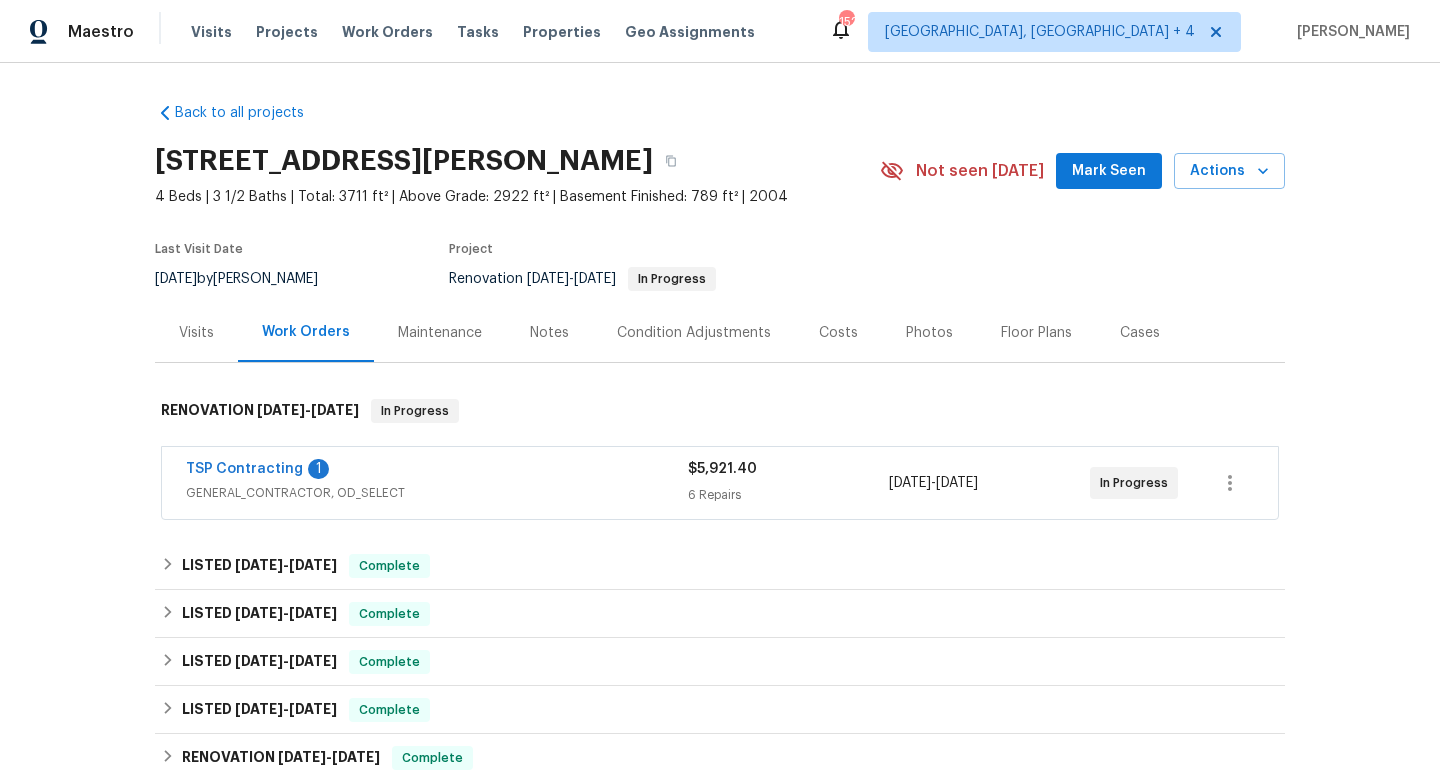 click on "Visits" at bounding box center [196, 333] 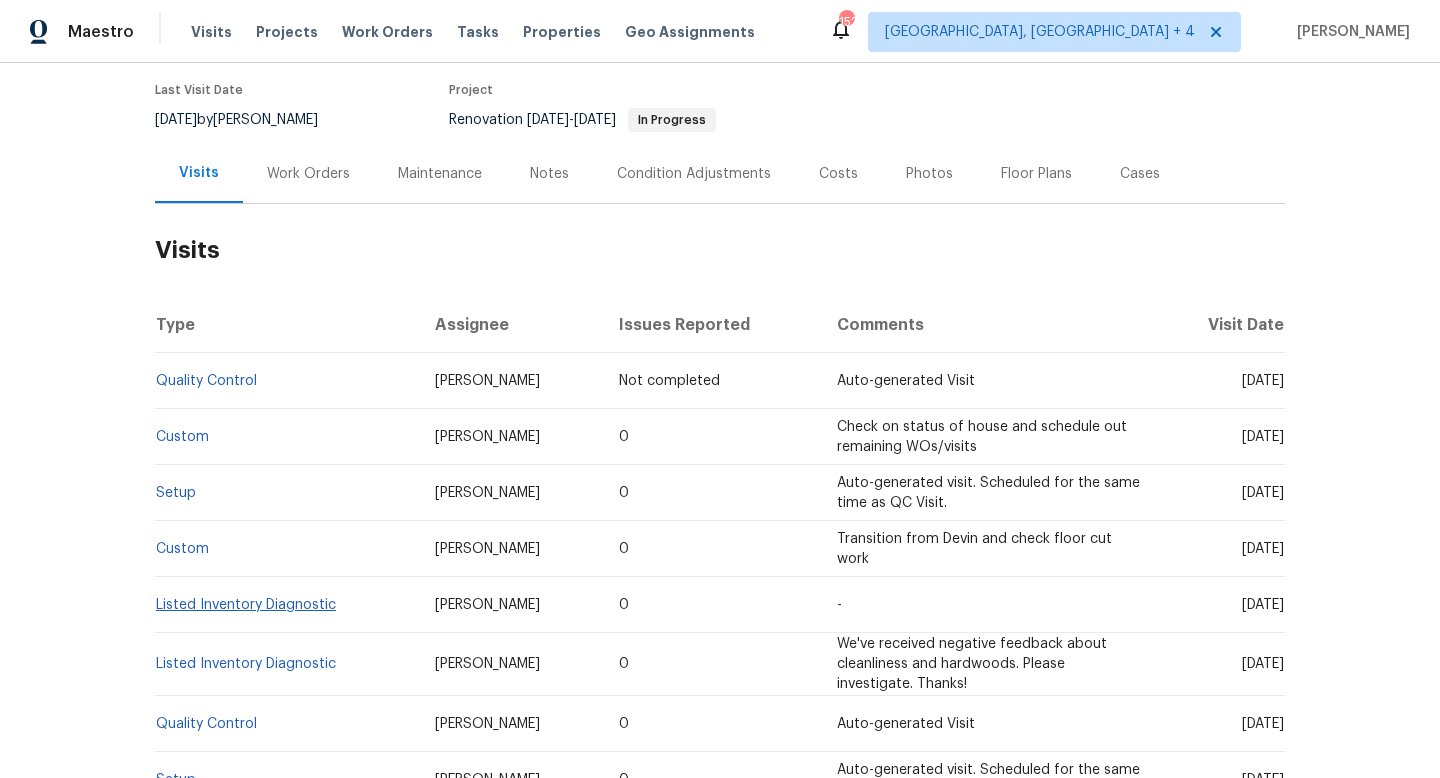 scroll, scrollTop: 127, scrollLeft: 0, axis: vertical 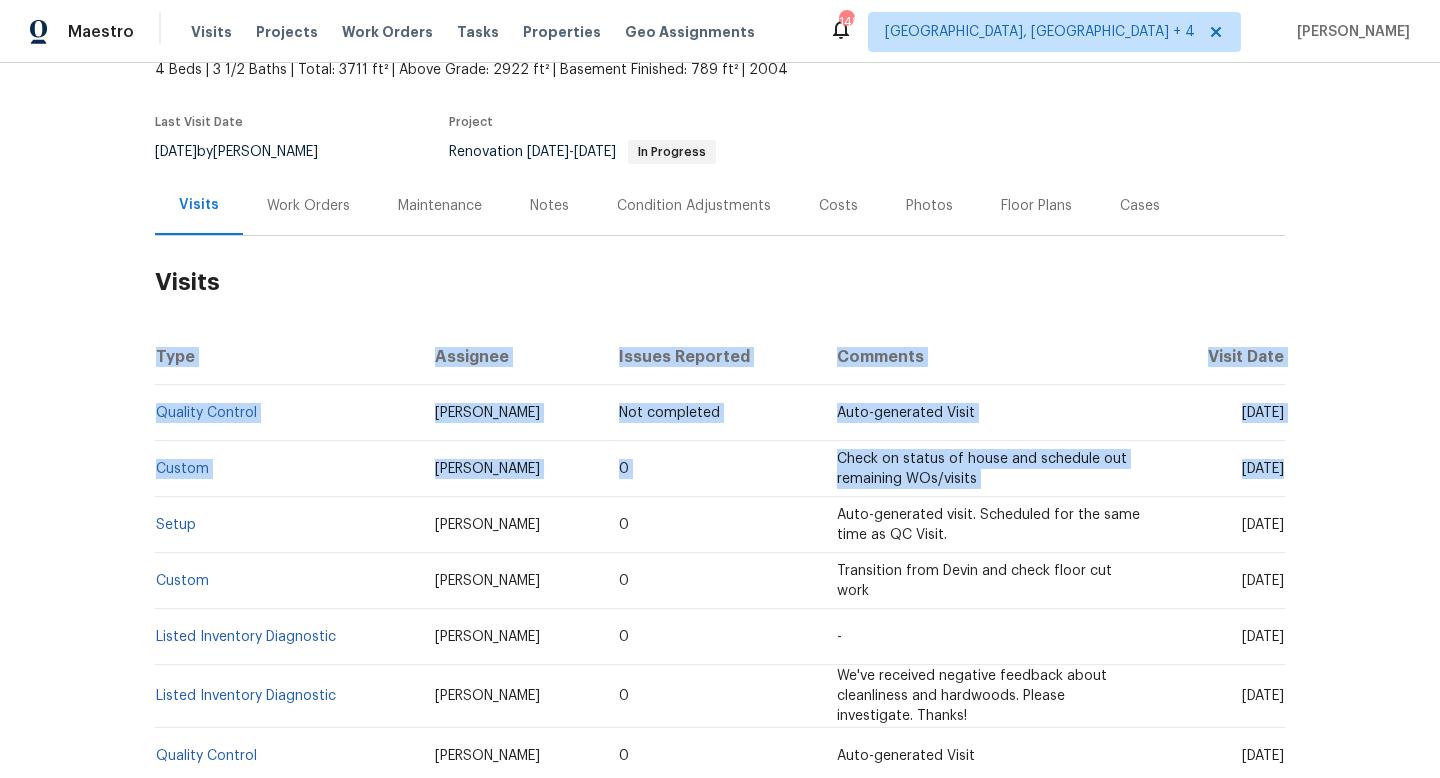 drag, startPoint x: 1215, startPoint y: 468, endPoint x: 1285, endPoint y: 475, distance: 70.34913 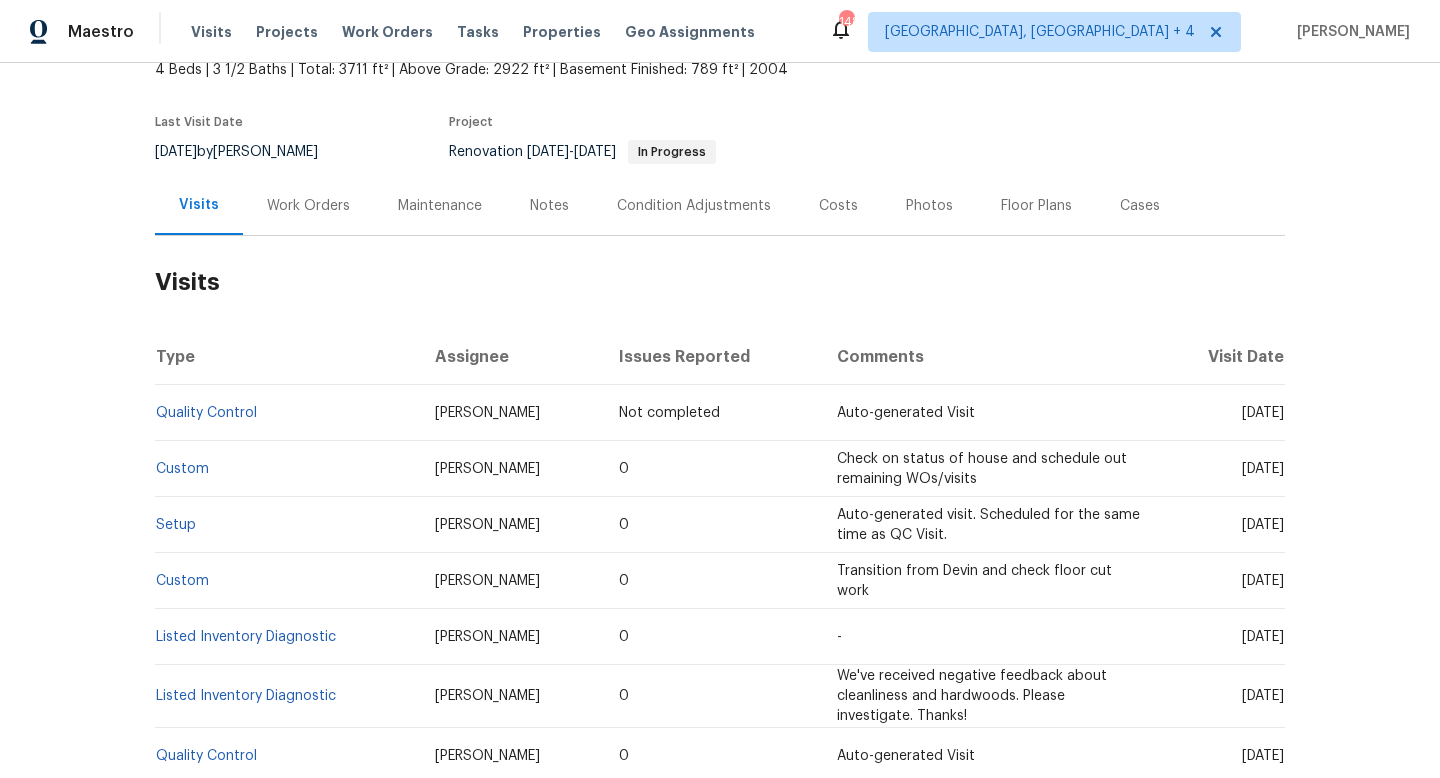 drag, startPoint x: 1213, startPoint y: 471, endPoint x: 1283, endPoint y: 476, distance: 70.178345 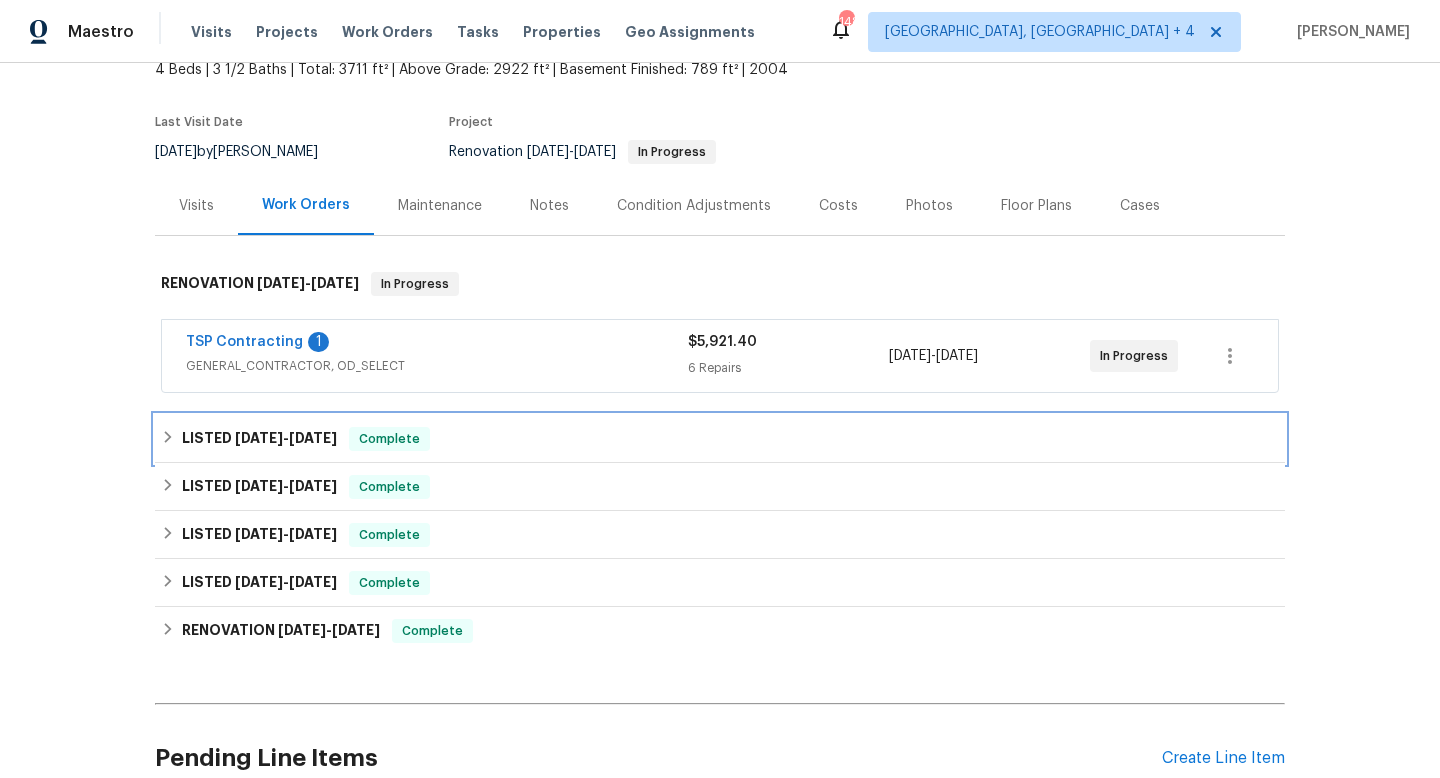 click on "Complete" at bounding box center (389, 439) 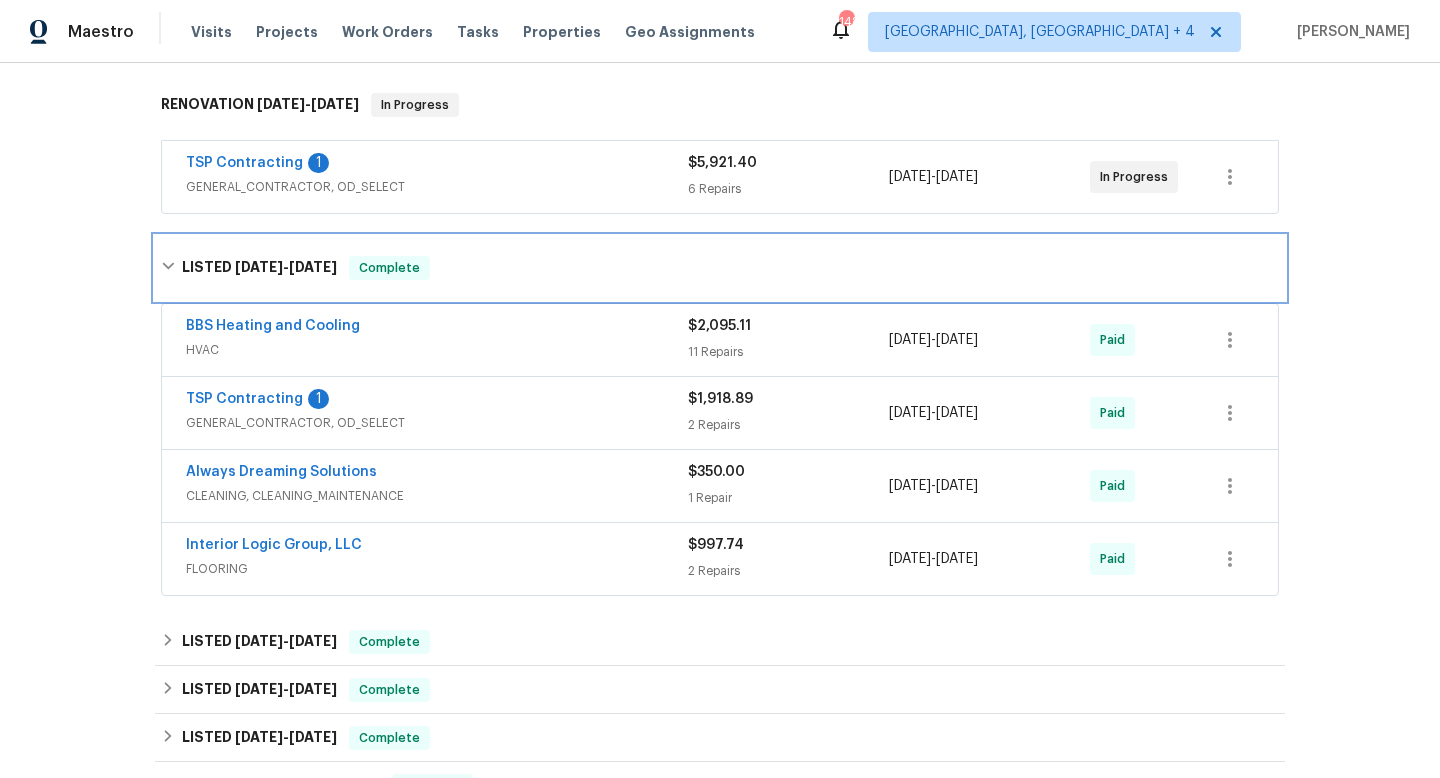 scroll, scrollTop: 316, scrollLeft: 0, axis: vertical 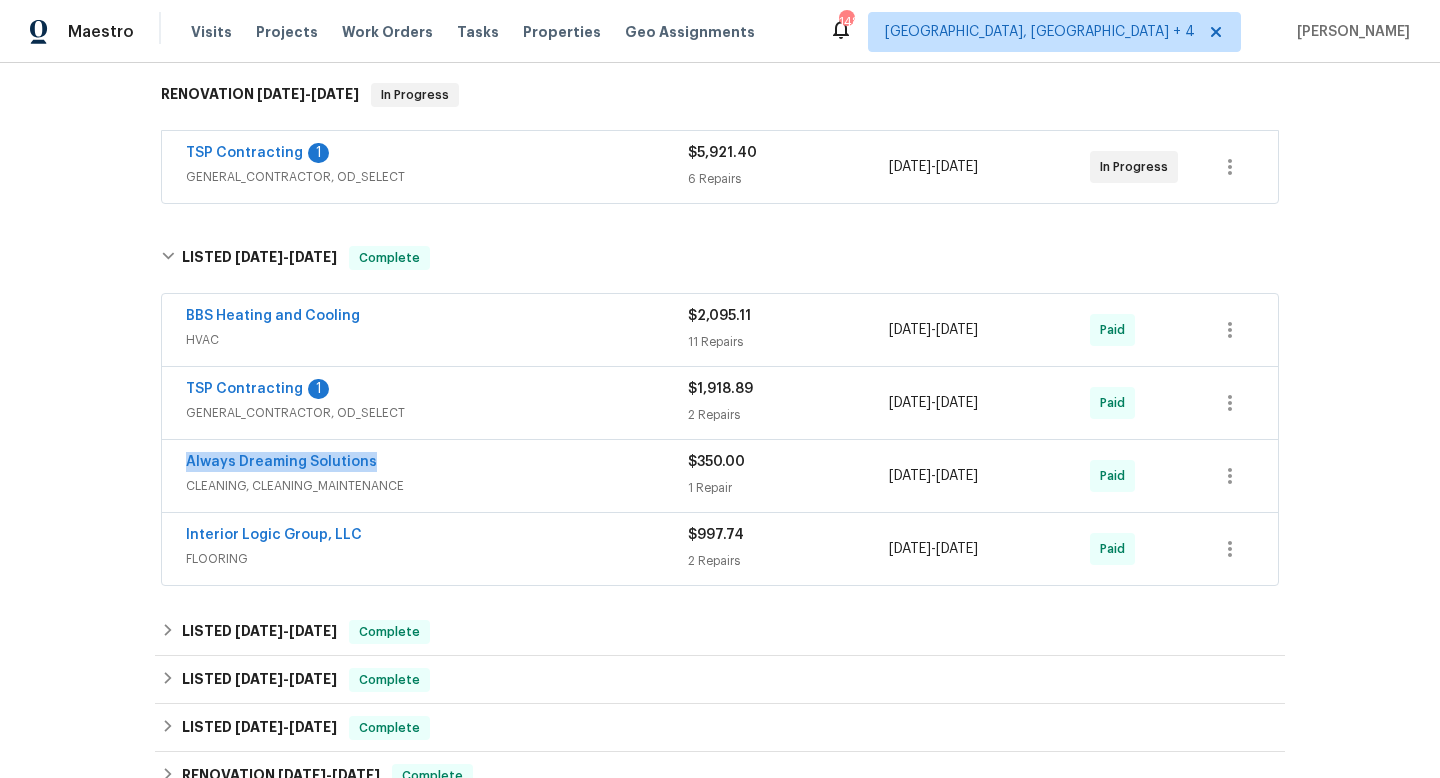 drag, startPoint x: 372, startPoint y: 465, endPoint x: 170, endPoint y: 460, distance: 202.06187 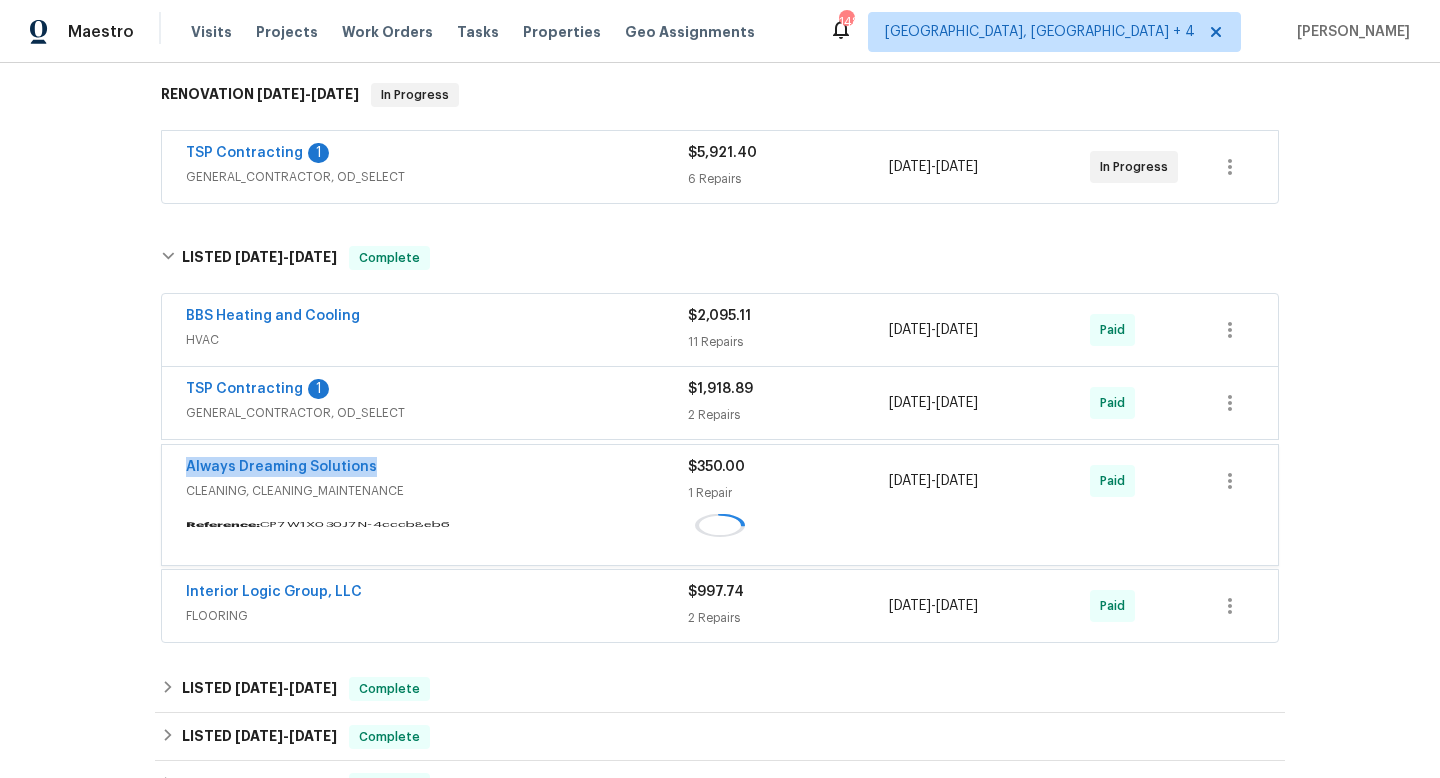 copy on "6/2/2025  -  6/6/2025" 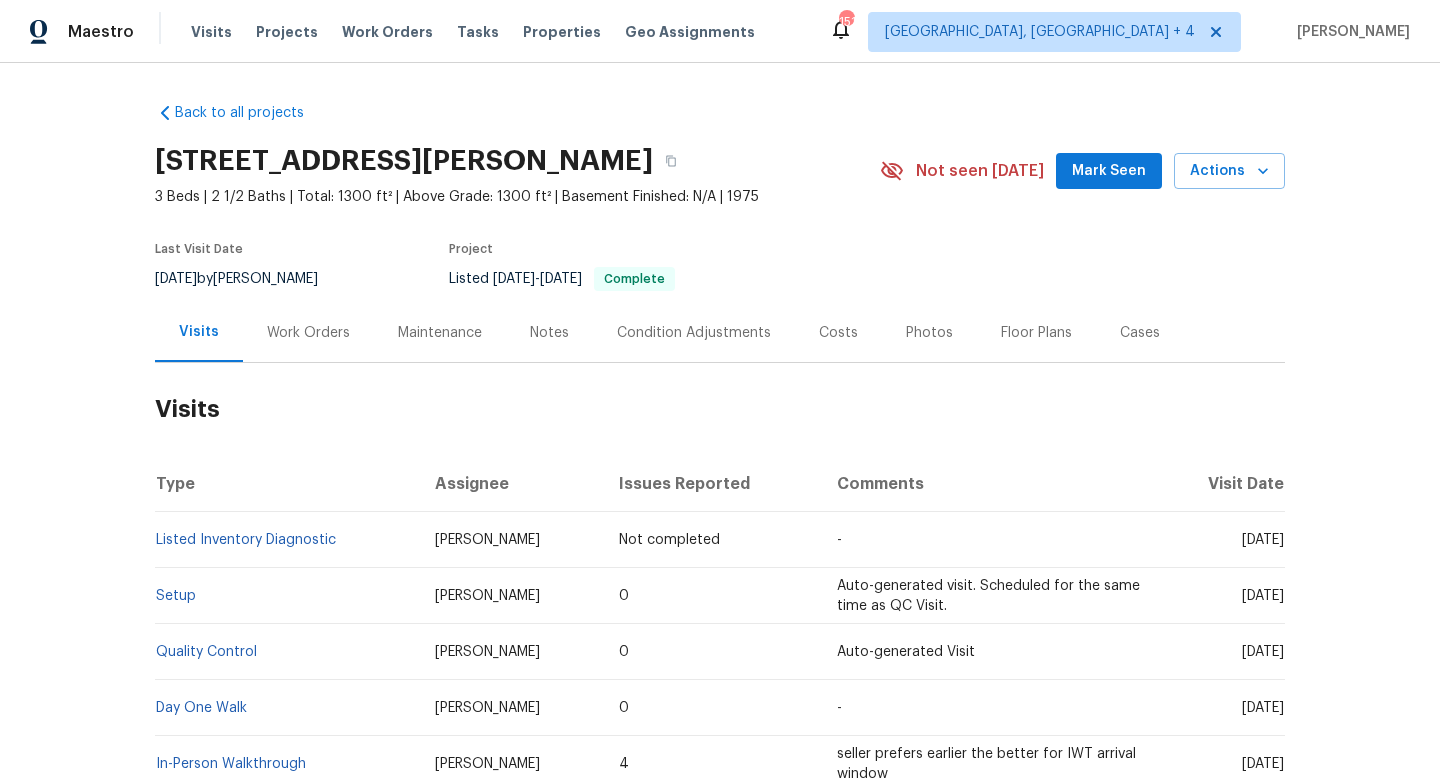 scroll, scrollTop: 0, scrollLeft: 0, axis: both 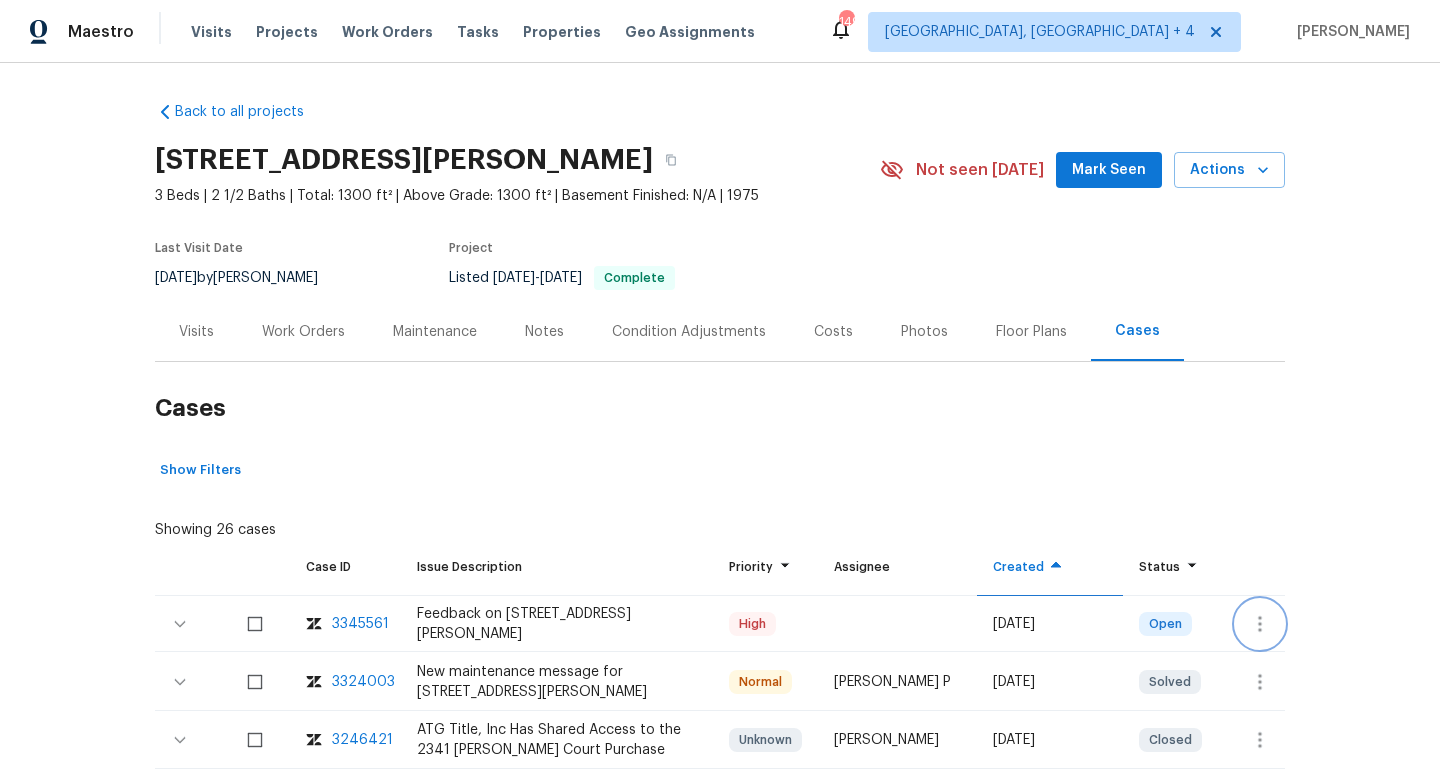 click 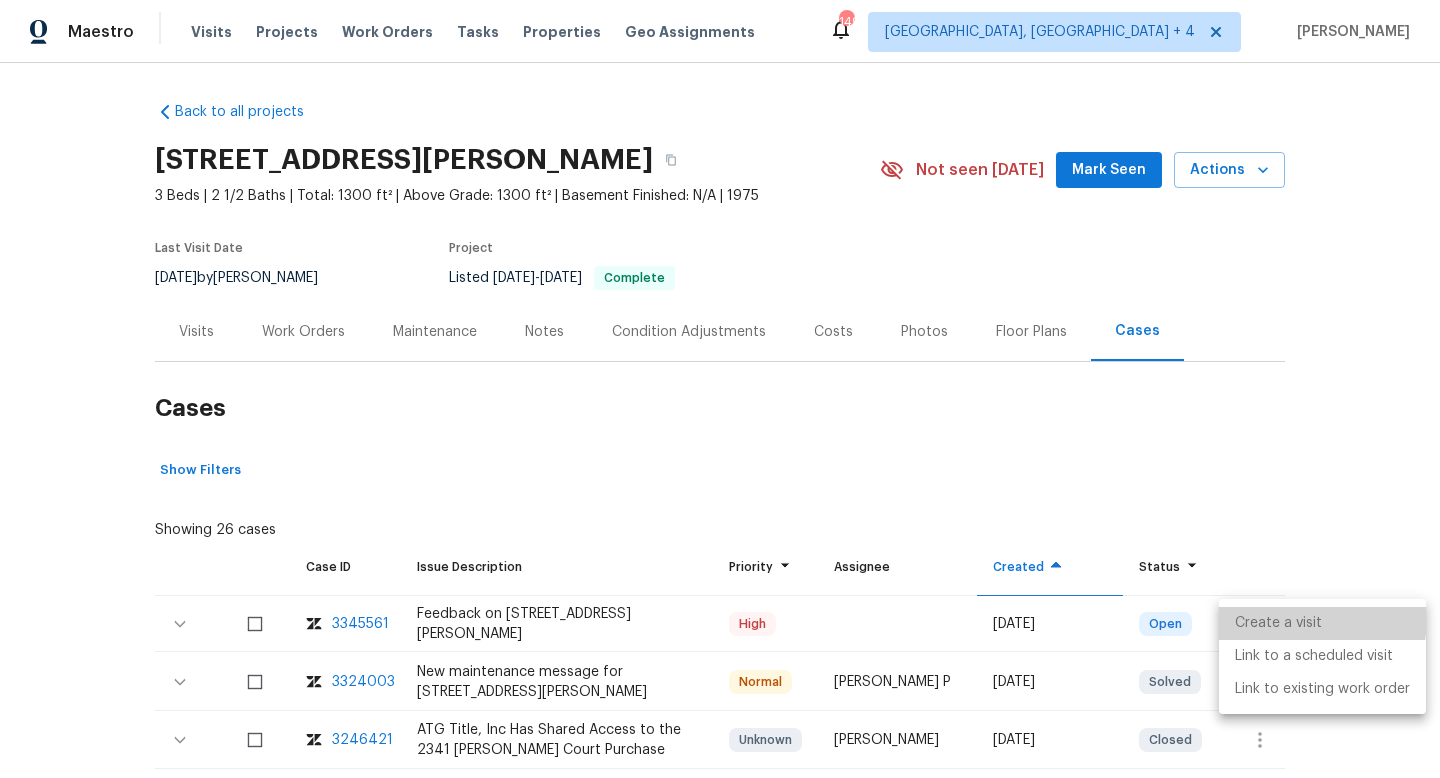 click on "Create a visit" at bounding box center [1322, 623] 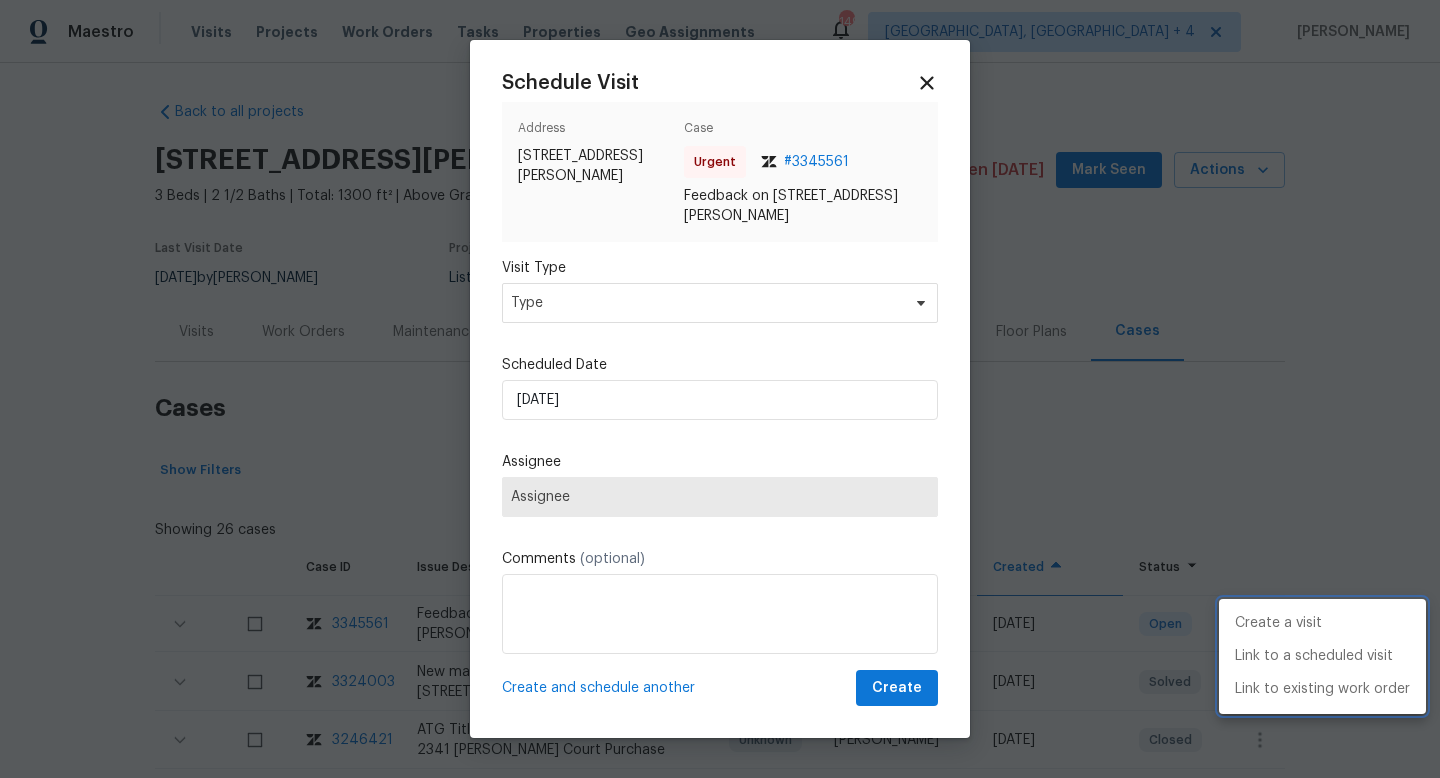click at bounding box center [720, 389] 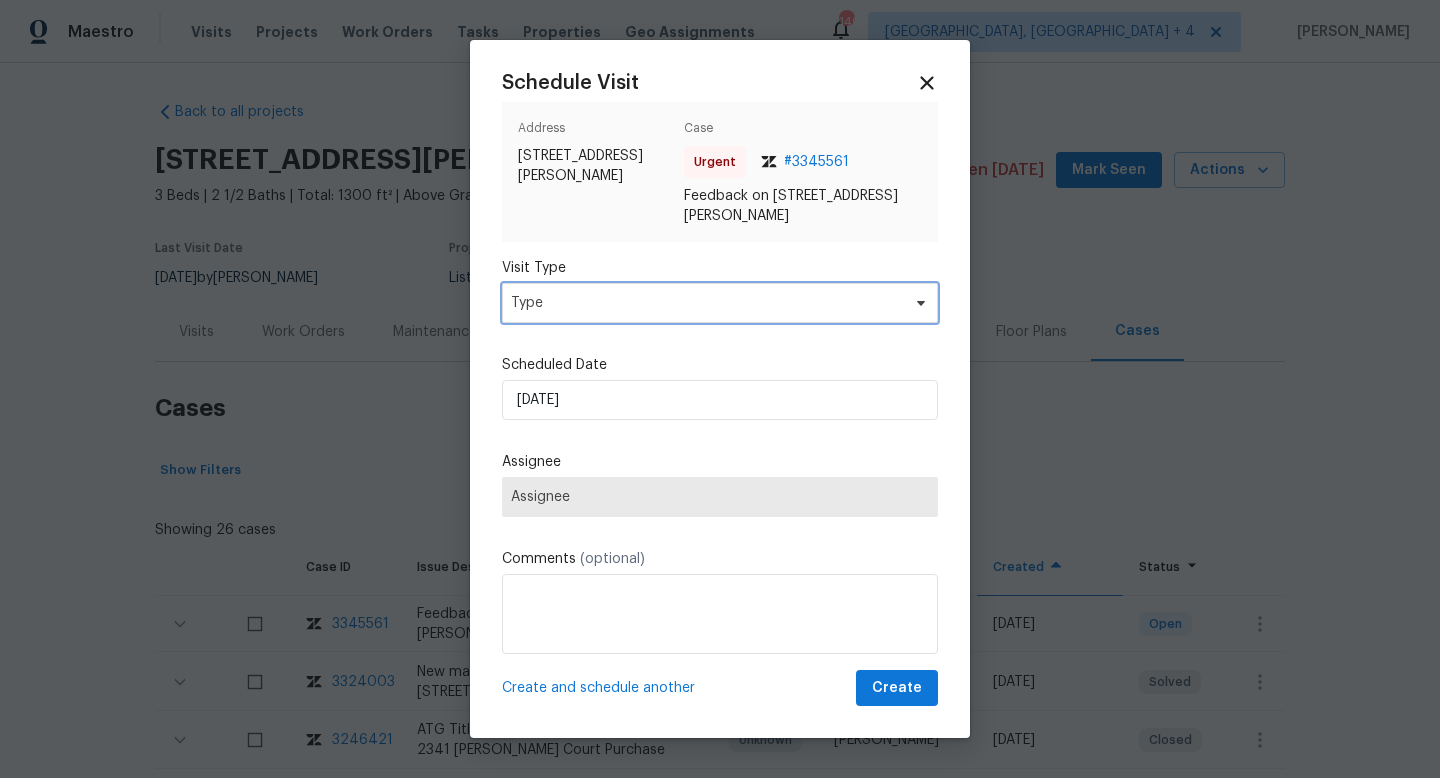 click on "Type" at bounding box center (705, 303) 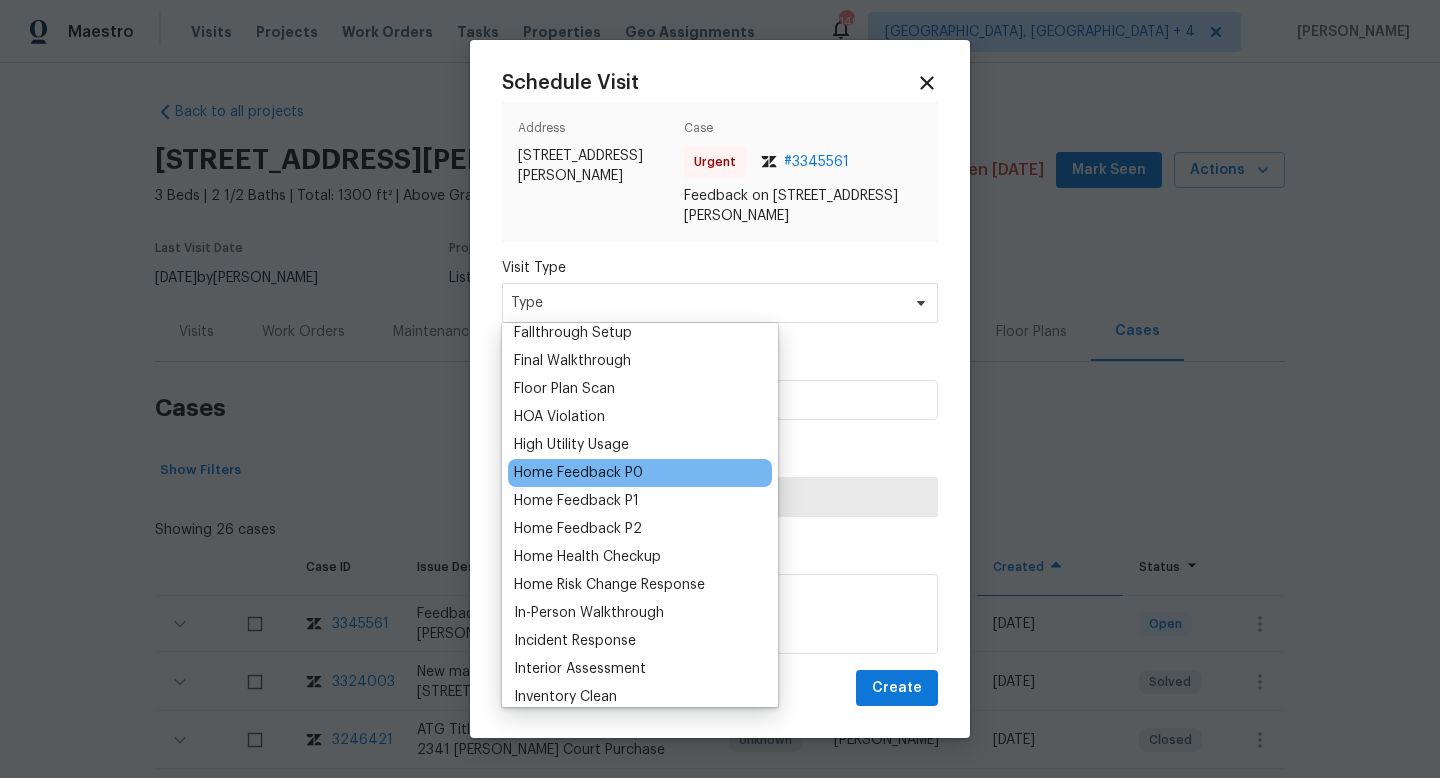 scroll, scrollTop: 490, scrollLeft: 0, axis: vertical 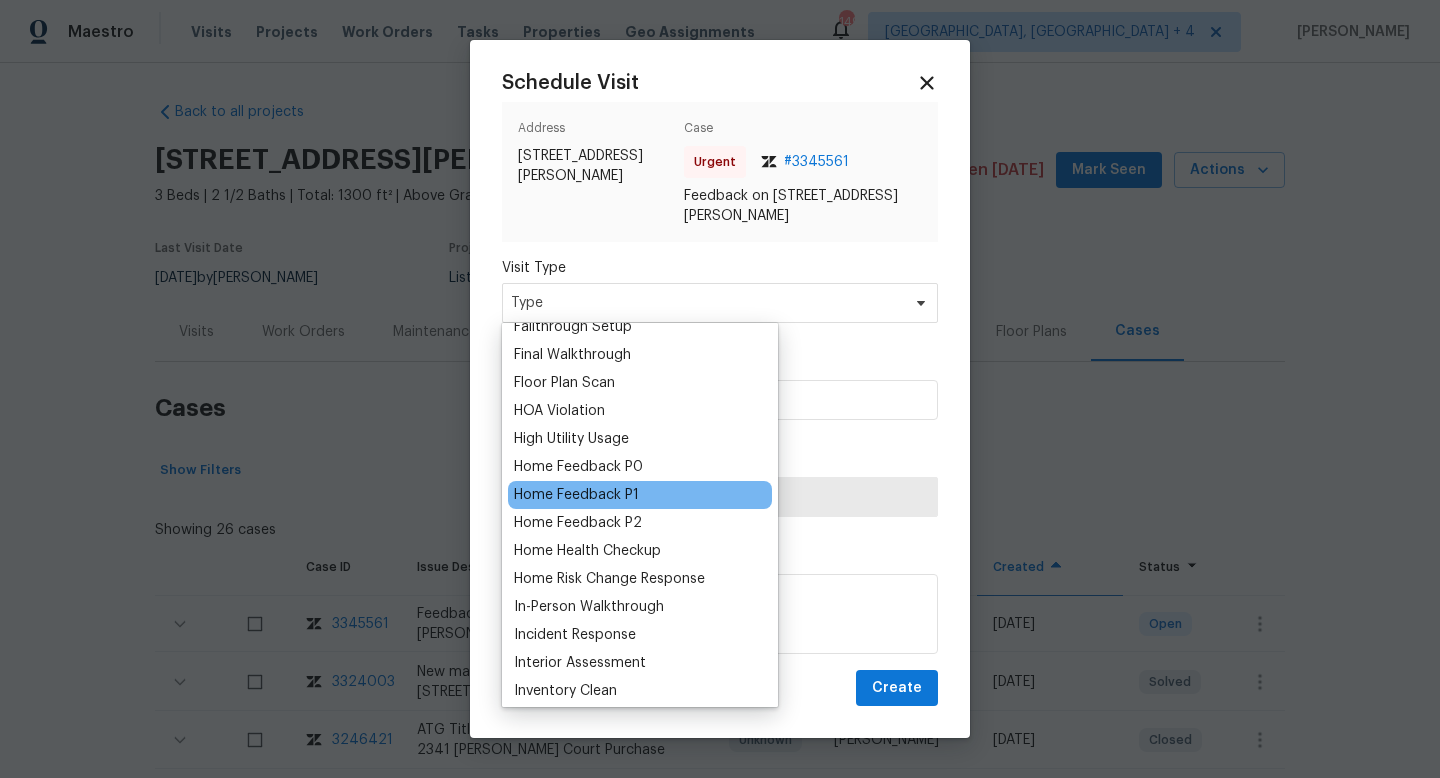 click on "Home Feedback P1" at bounding box center (576, 495) 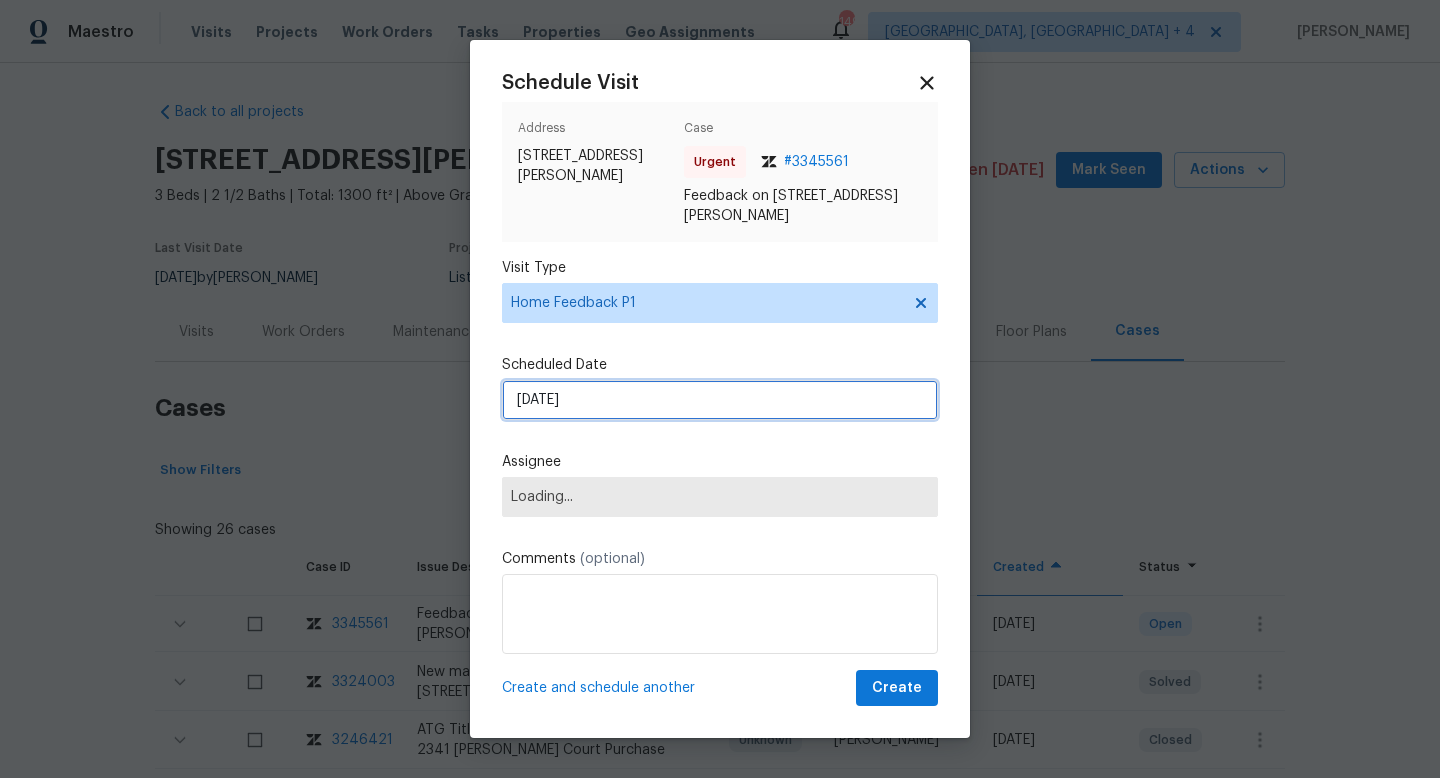 click on "[DATE]" at bounding box center (720, 400) 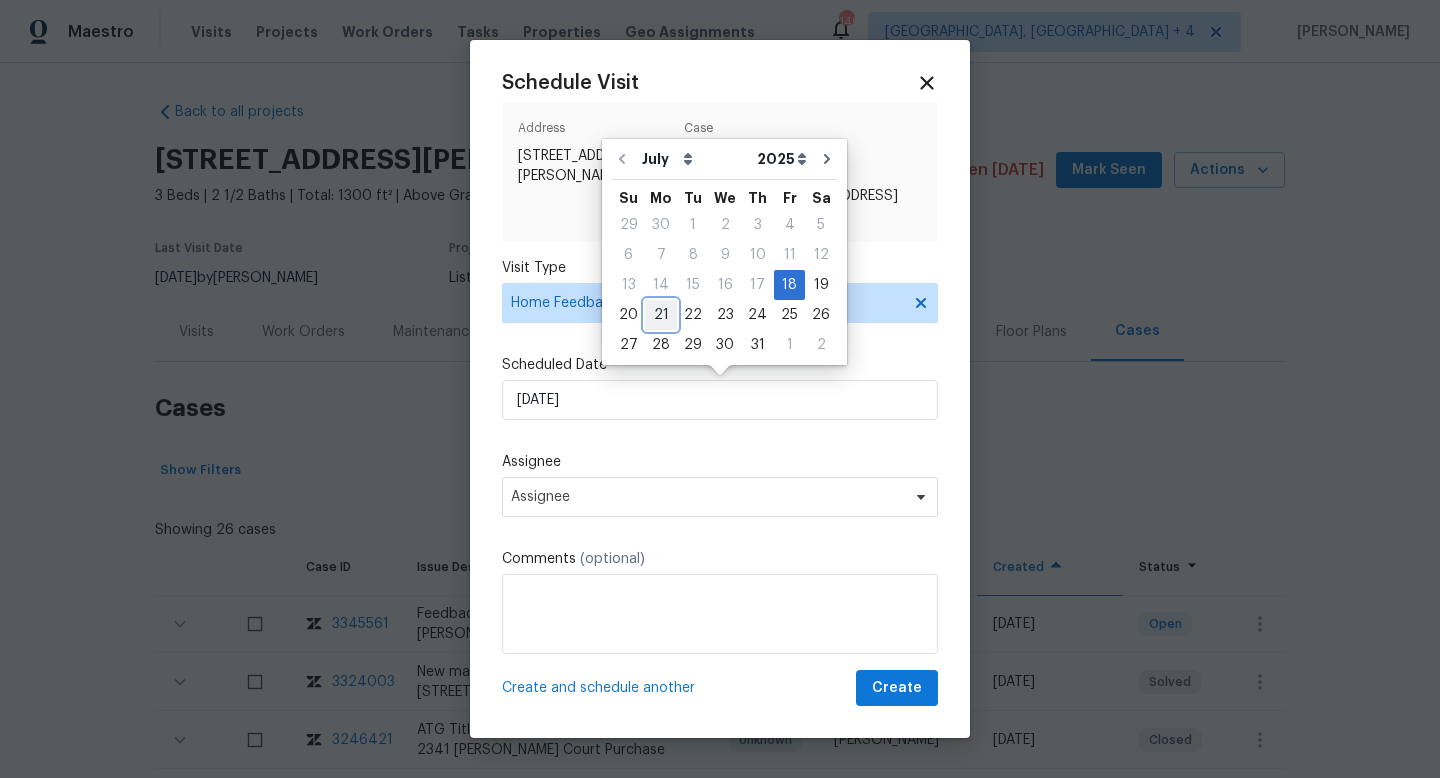 click on "21" at bounding box center [661, 315] 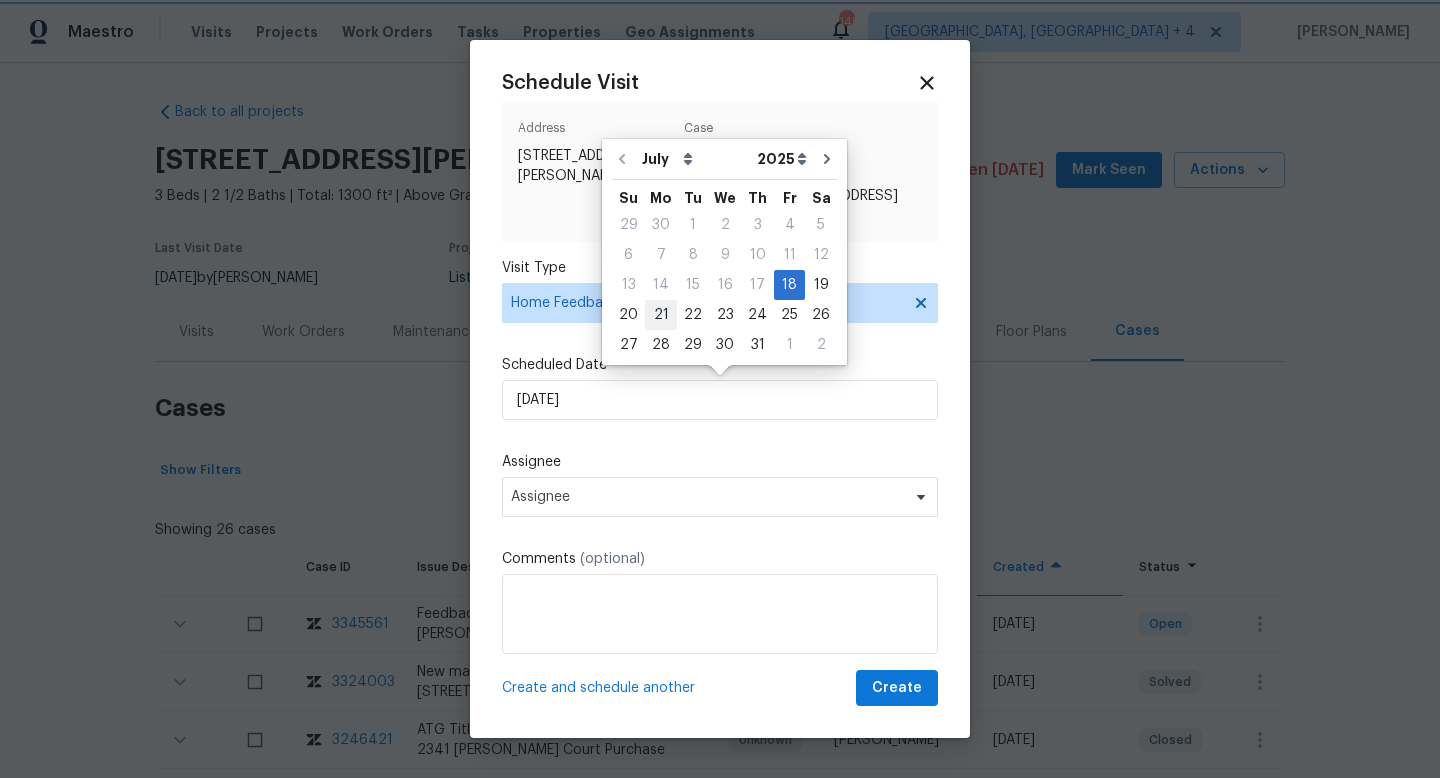 type on "[DATE]" 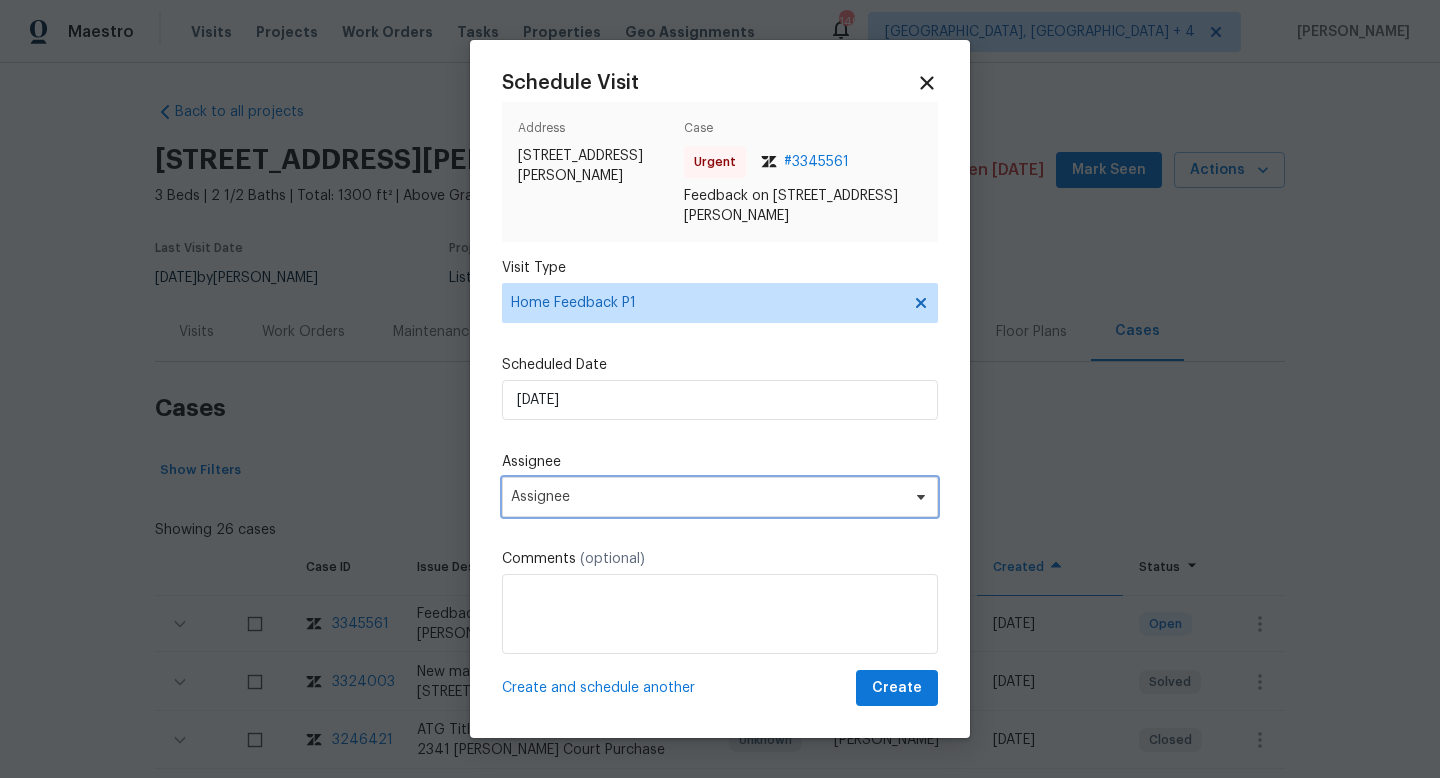 click on "Assignee" at bounding box center [720, 497] 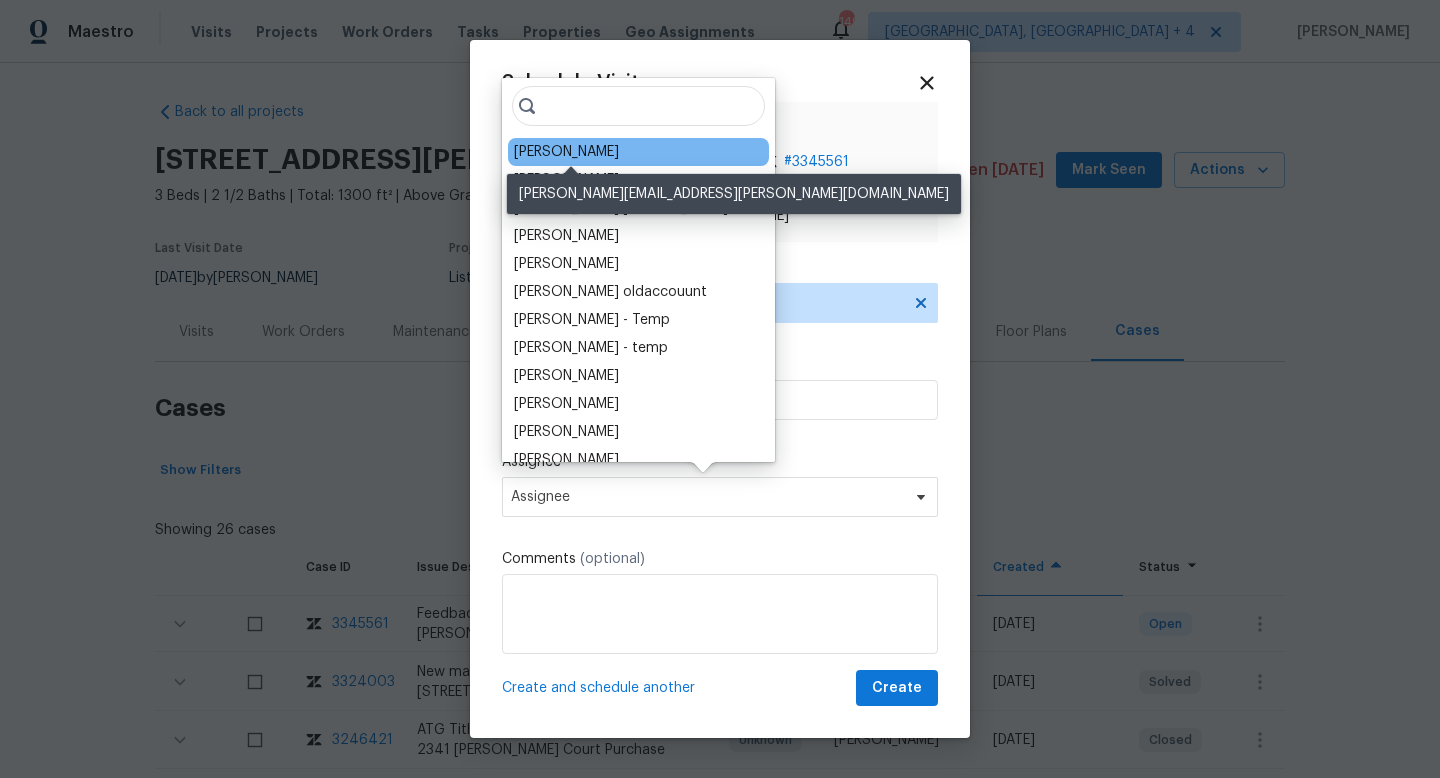 click on "[PERSON_NAME]" at bounding box center [566, 152] 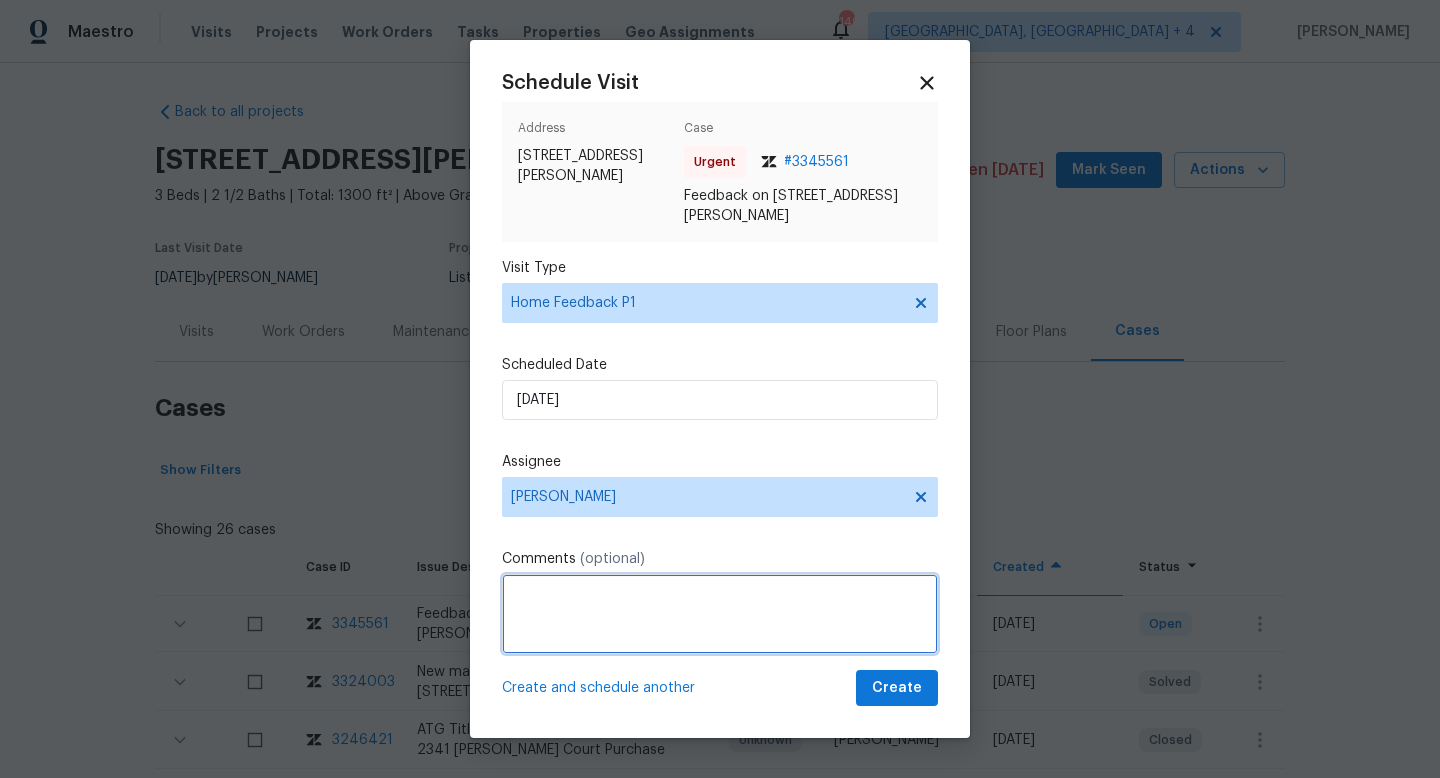 click at bounding box center (720, 614) 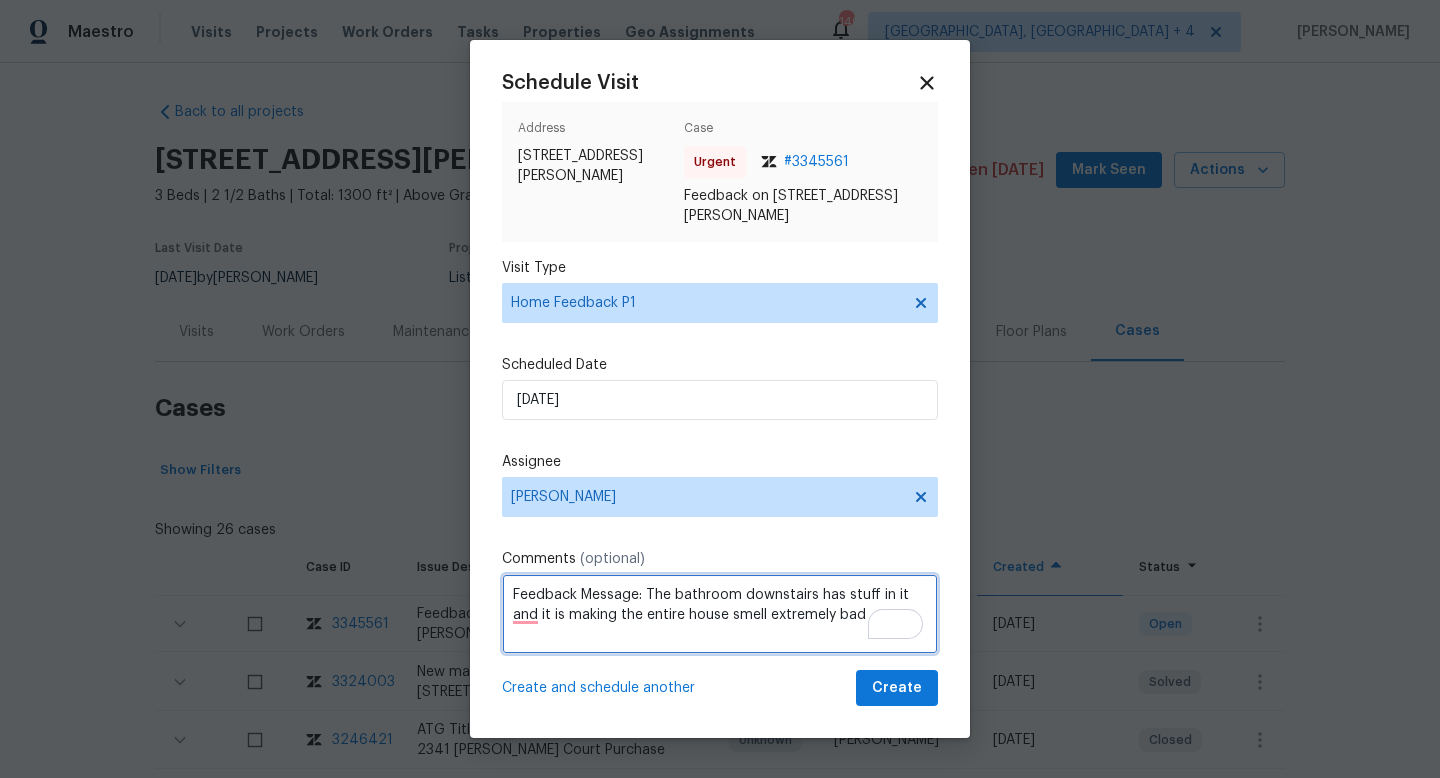 click on "Feedback Message: The bathroom downstairs has stuff in it and it is making the entire house smell extremely bad" at bounding box center [720, 614] 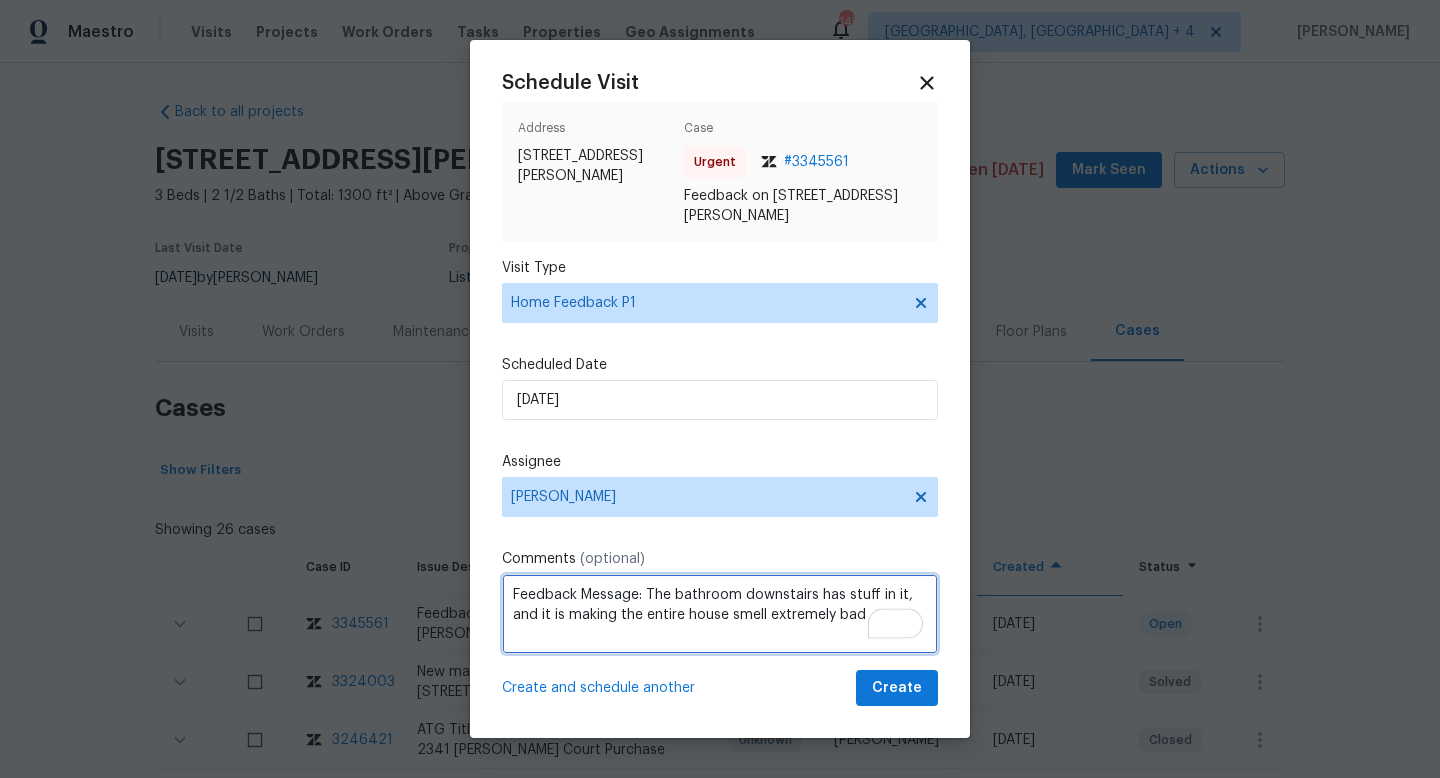 type on "Feedback Message: The bathroom downstairs has stuff in it, and it is making the entire house smell extremely bad" 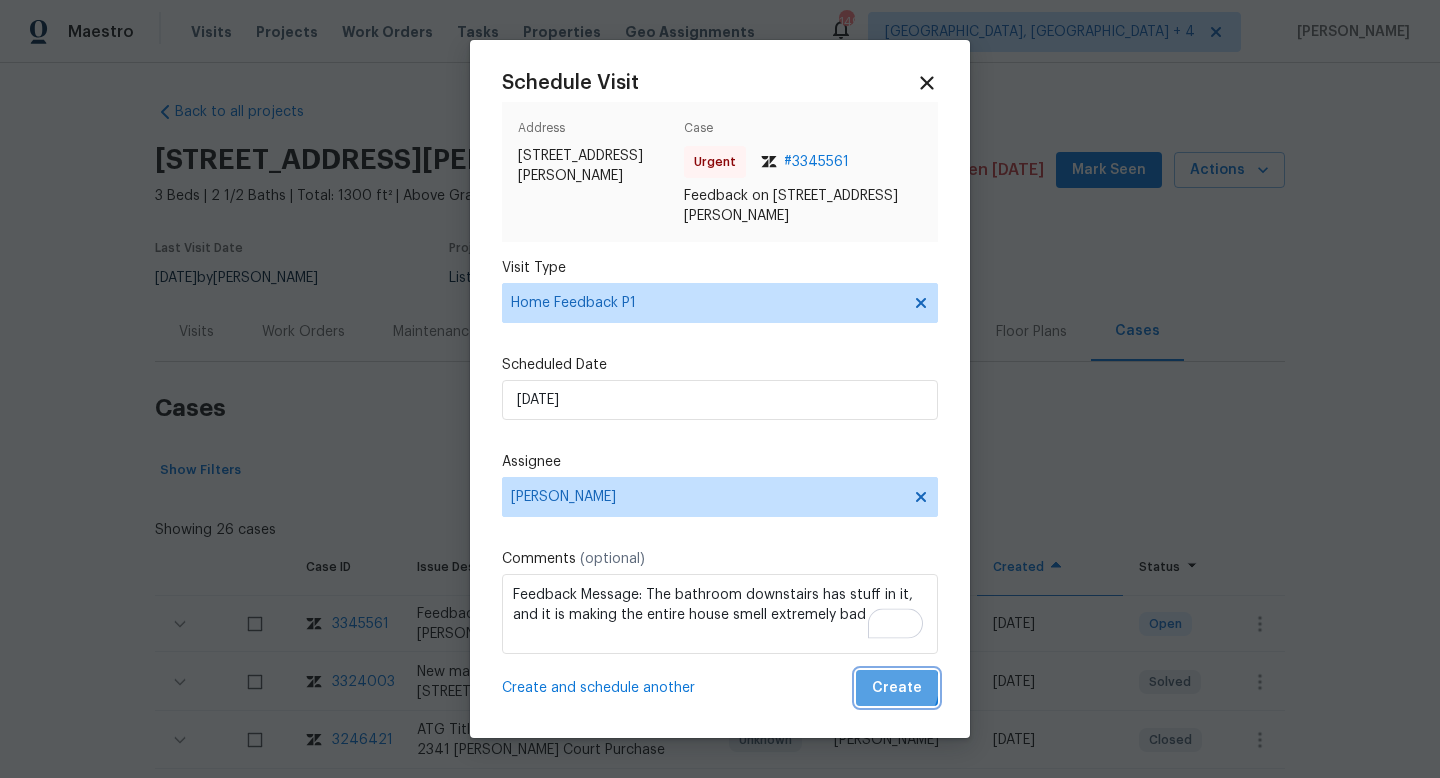 click on "Create" at bounding box center [897, 688] 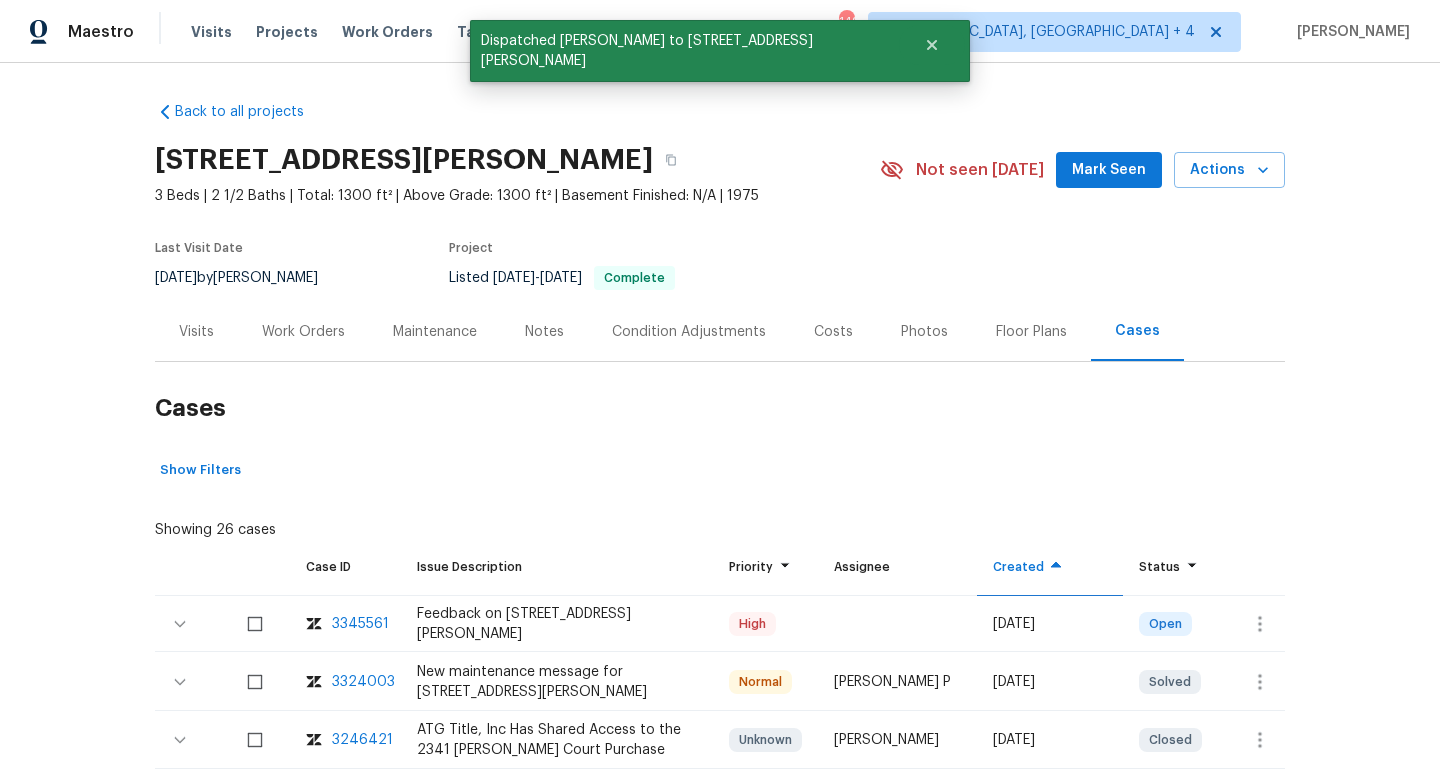 click on "Visits" at bounding box center (196, 332) 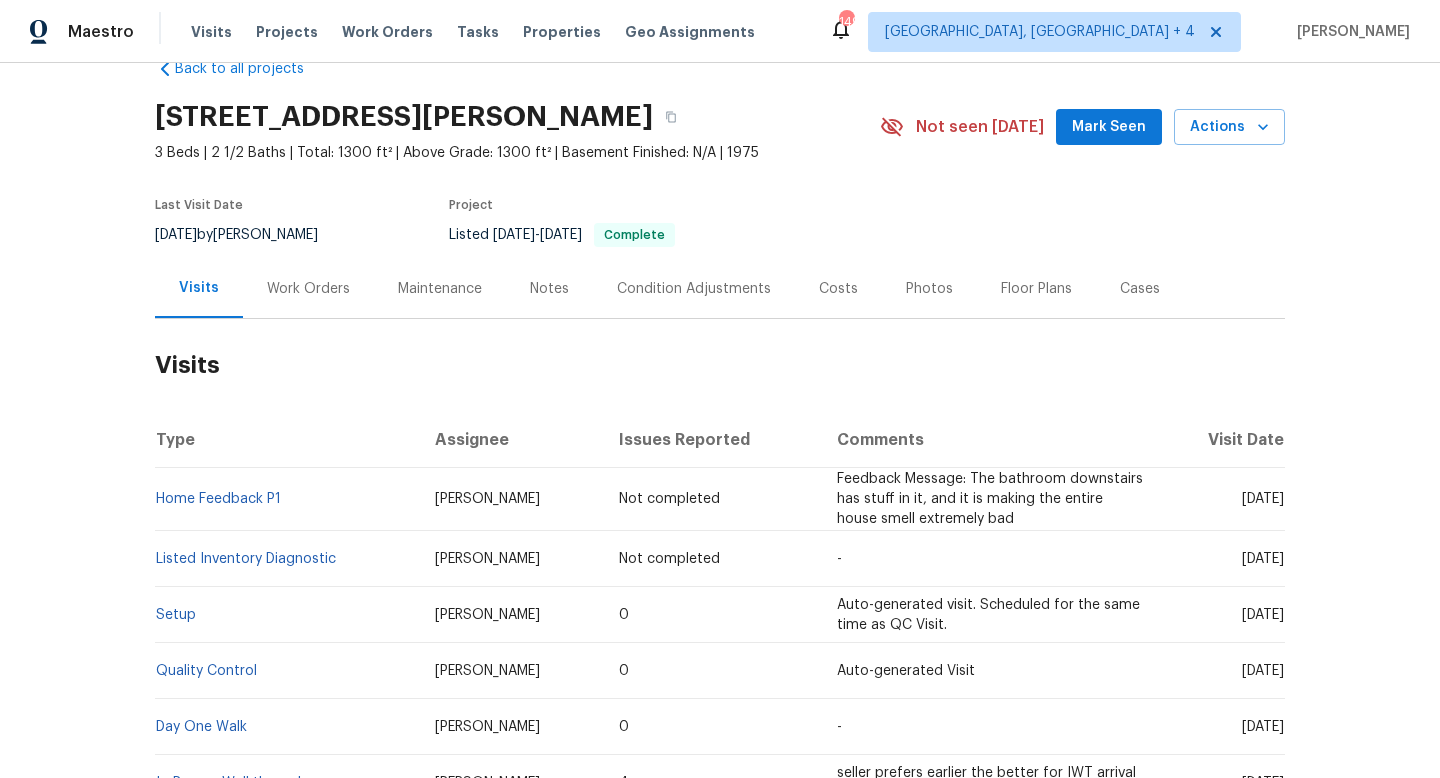 scroll, scrollTop: 108, scrollLeft: 0, axis: vertical 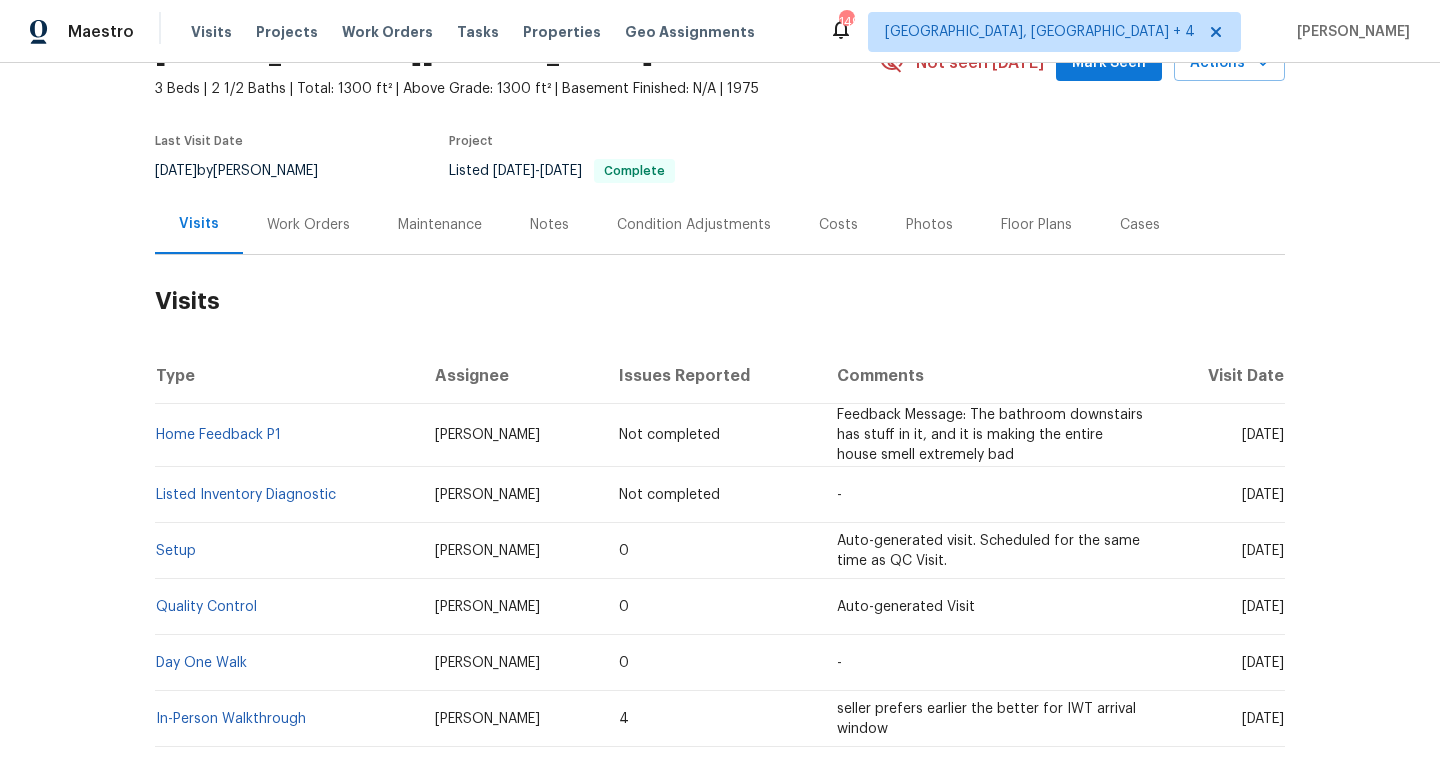 click on "Auto-generated visit. Scheduled for the same time as QC Visit." at bounding box center [990, 551] 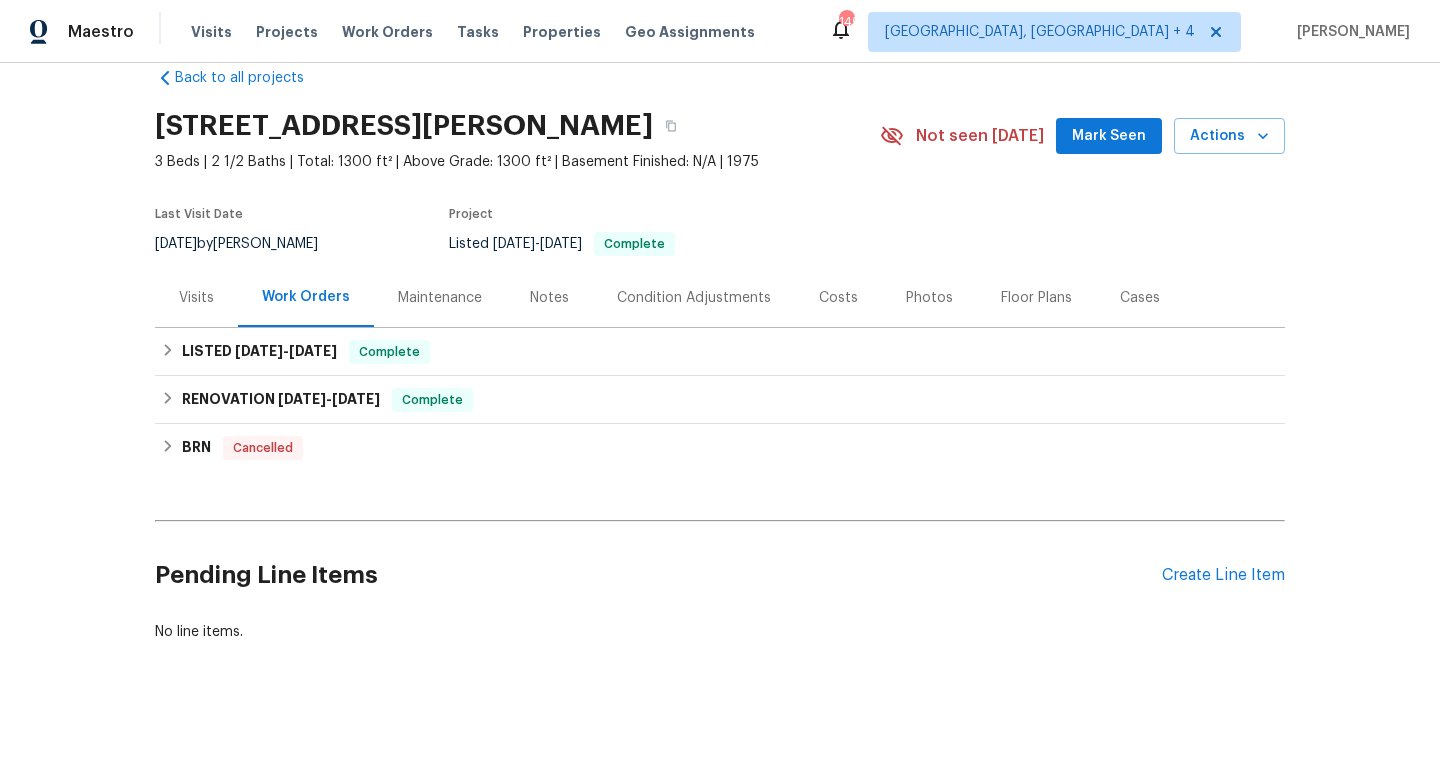 scroll, scrollTop: 35, scrollLeft: 0, axis: vertical 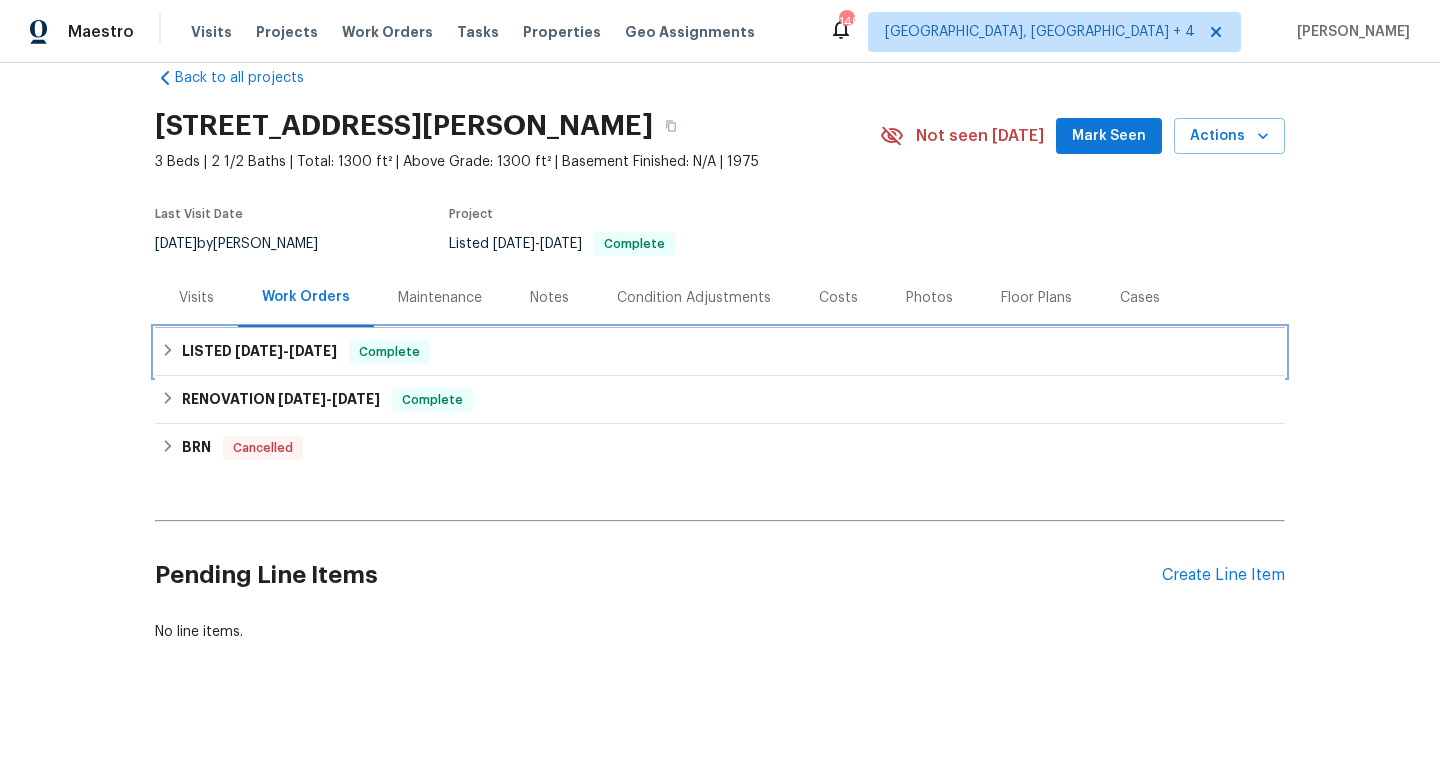 click on "7/18/25" at bounding box center (313, 351) 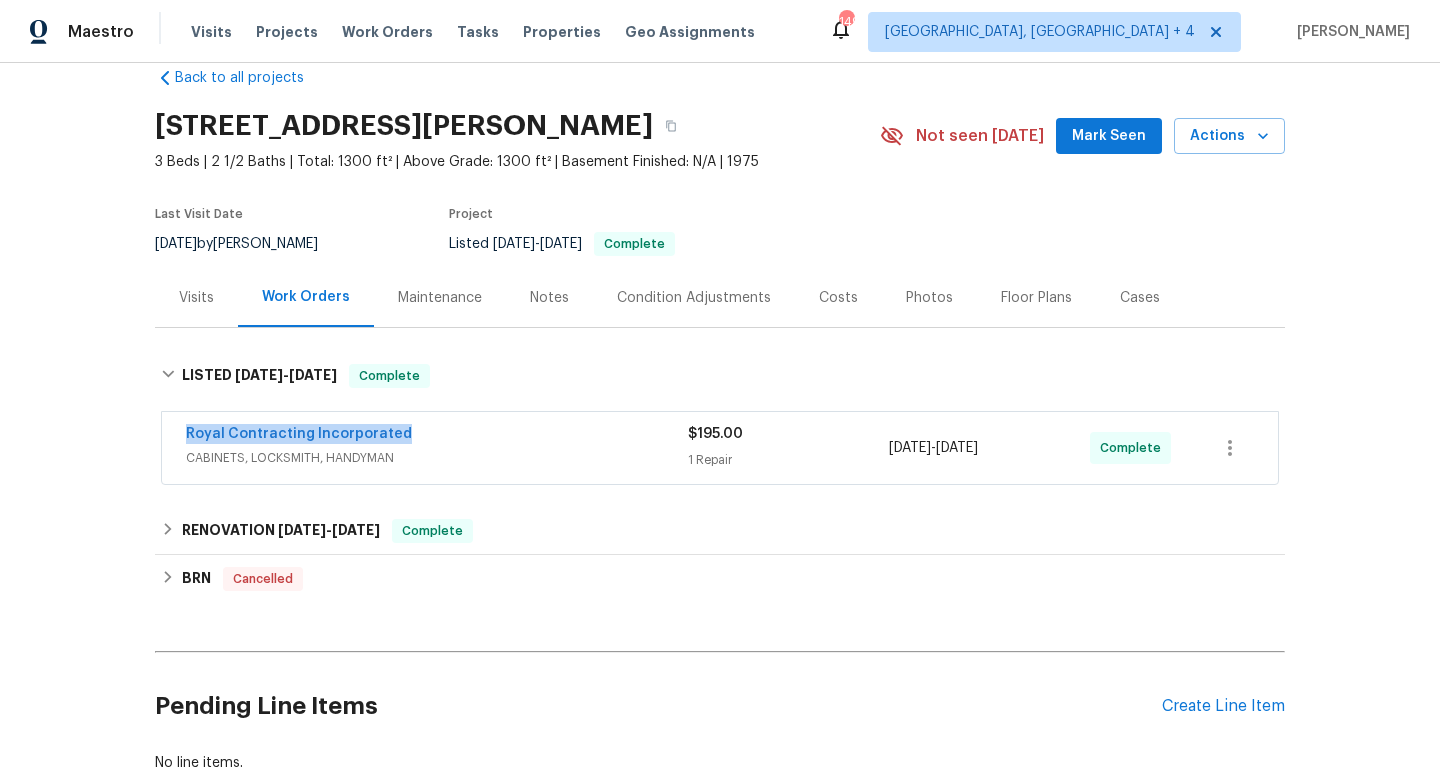 drag, startPoint x: 412, startPoint y: 435, endPoint x: 166, endPoint y: 433, distance: 246.00813 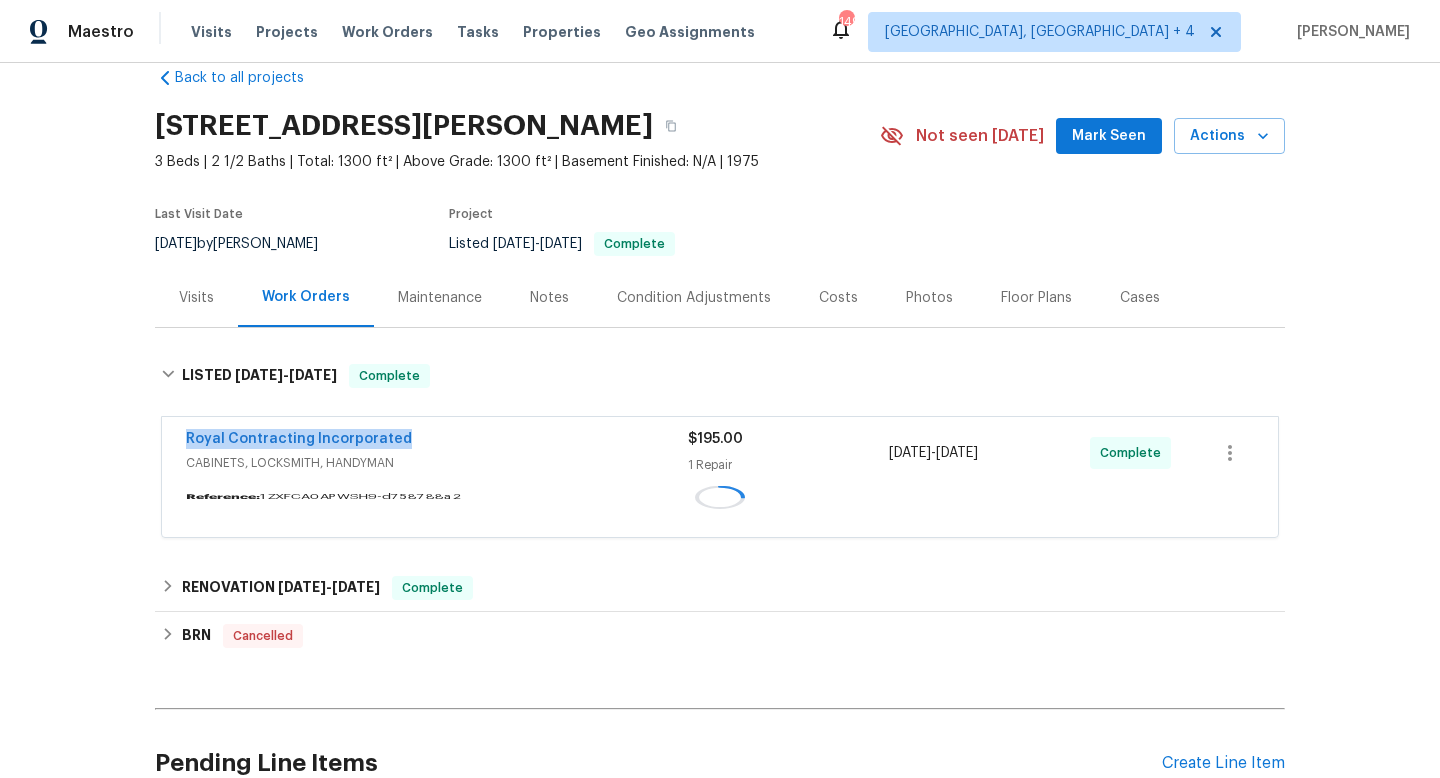 copy on "7/16/2025  -  7/18/2025" 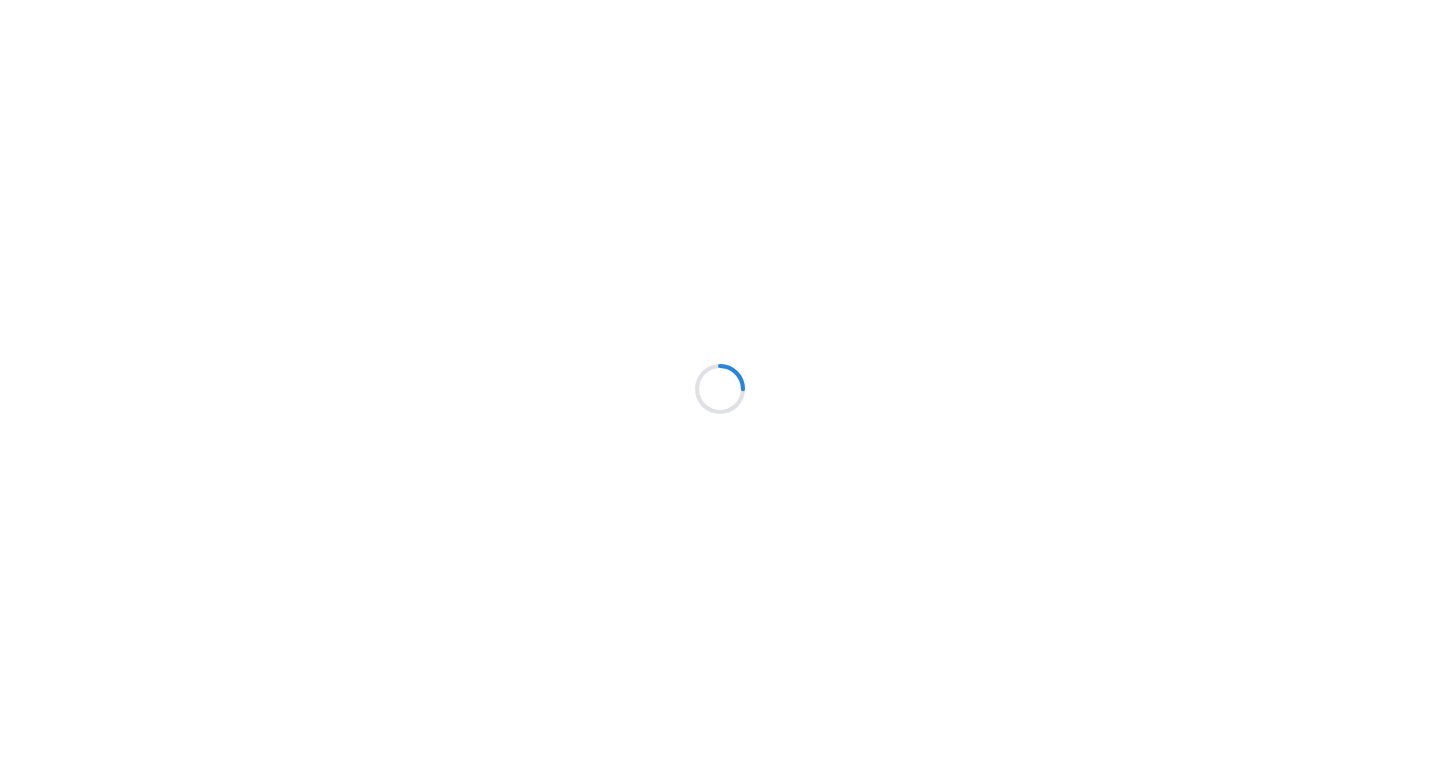 scroll, scrollTop: 0, scrollLeft: 0, axis: both 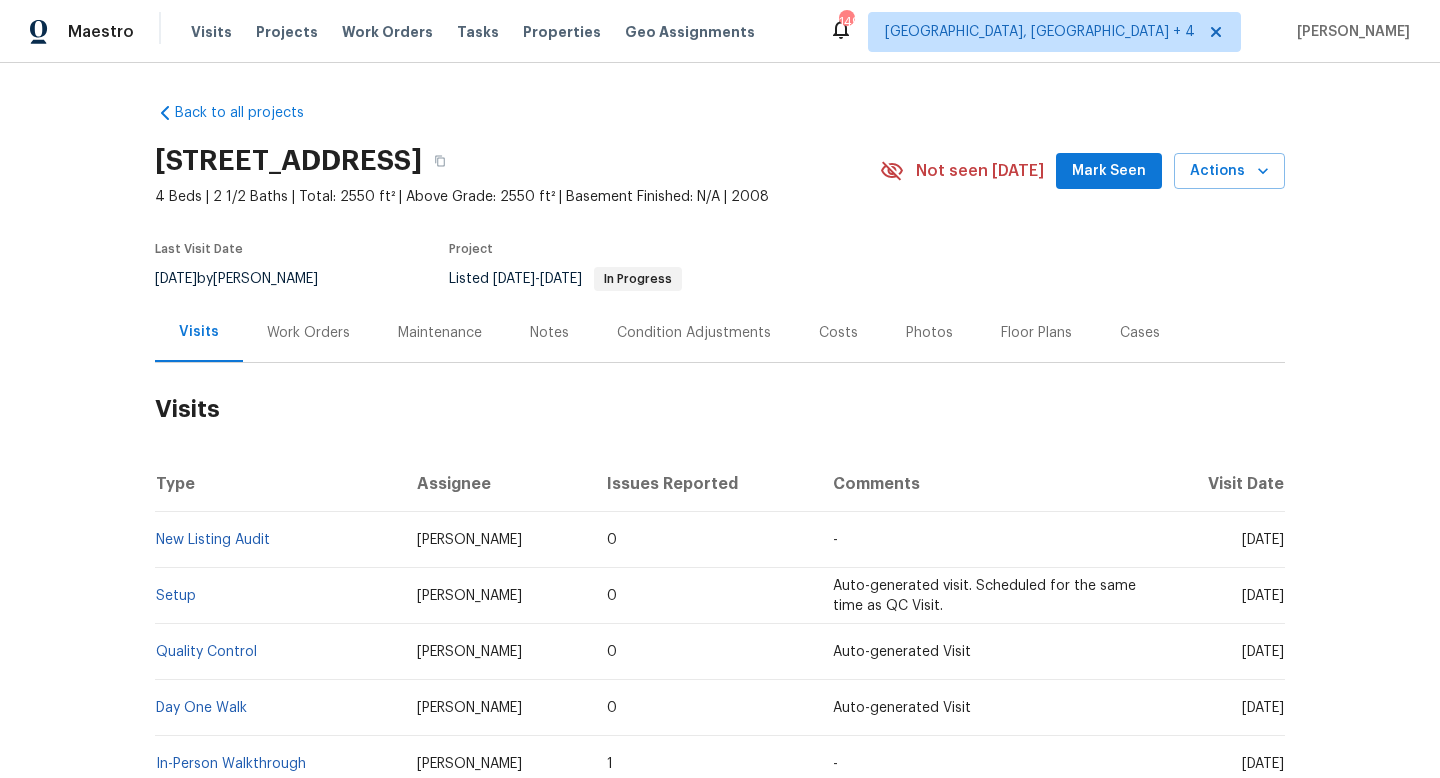 click on "Work Orders" at bounding box center (308, 333) 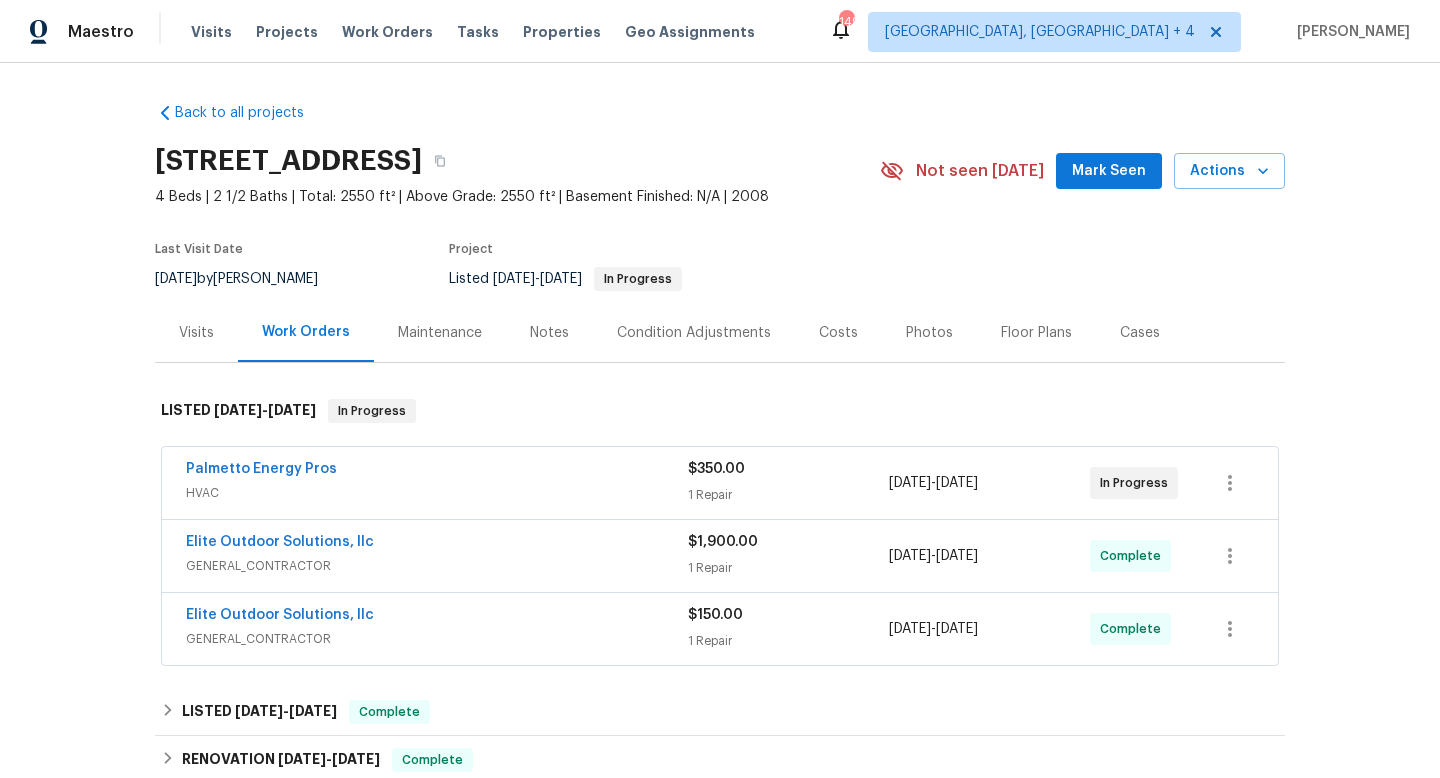 scroll, scrollTop: 90, scrollLeft: 0, axis: vertical 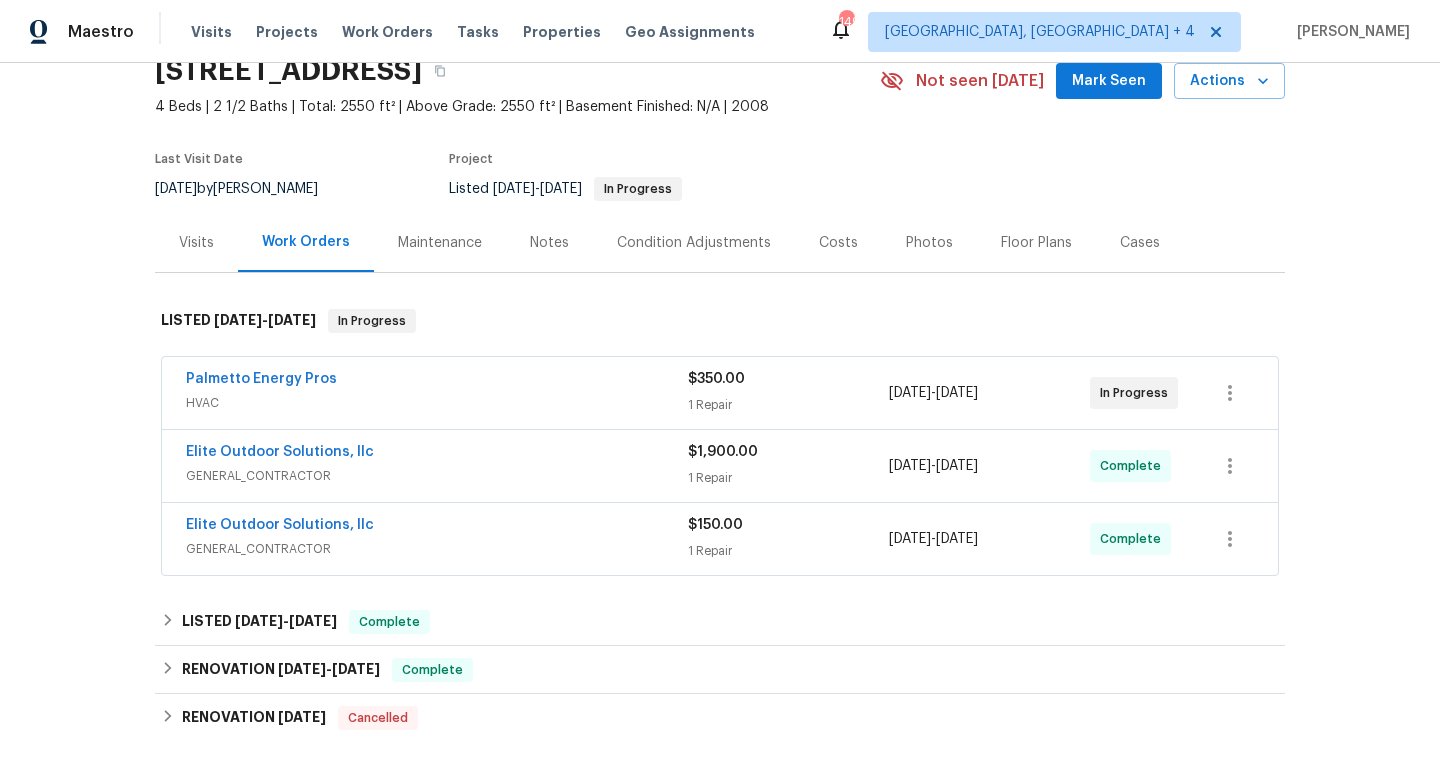 click on "Visits" at bounding box center (196, 243) 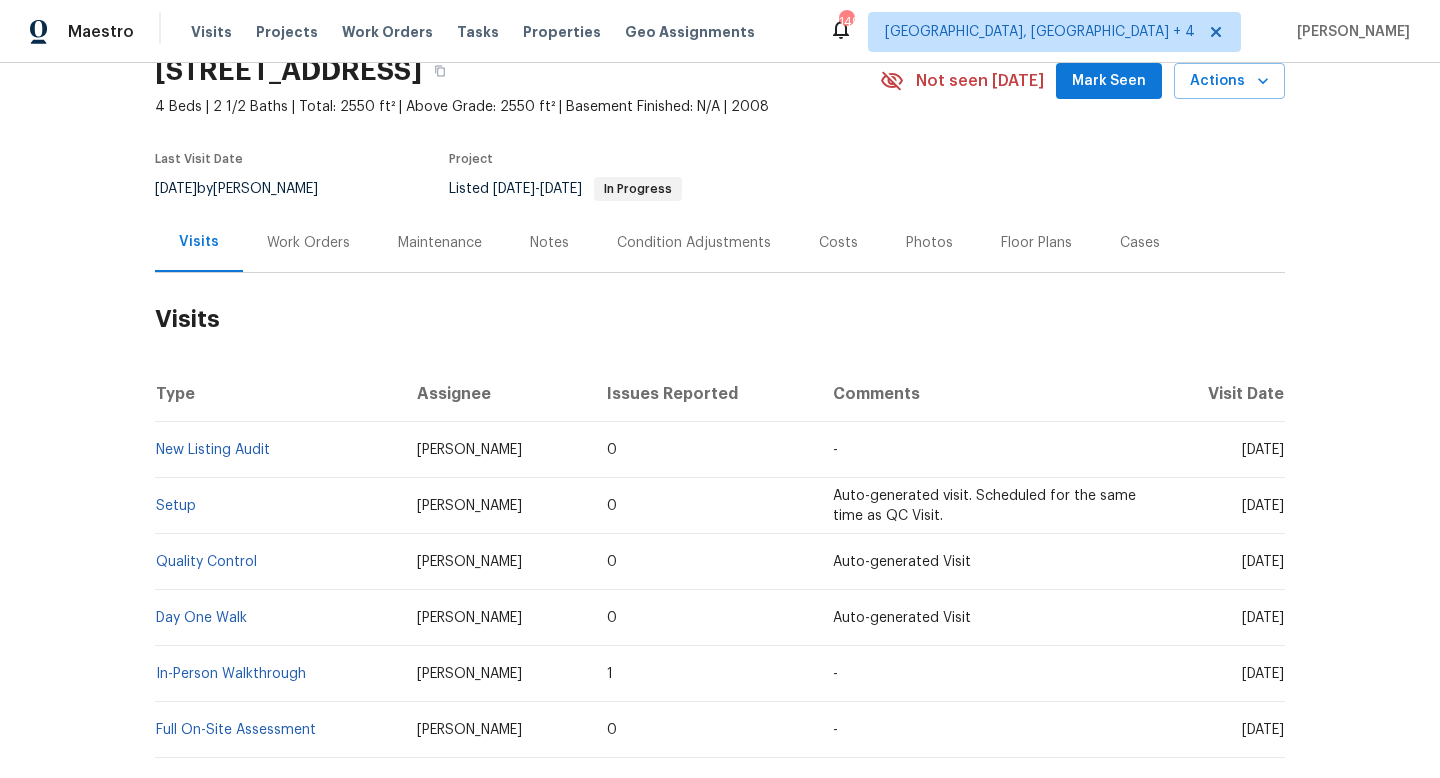 drag, startPoint x: 1203, startPoint y: 450, endPoint x: 1284, endPoint y: 455, distance: 81.154175 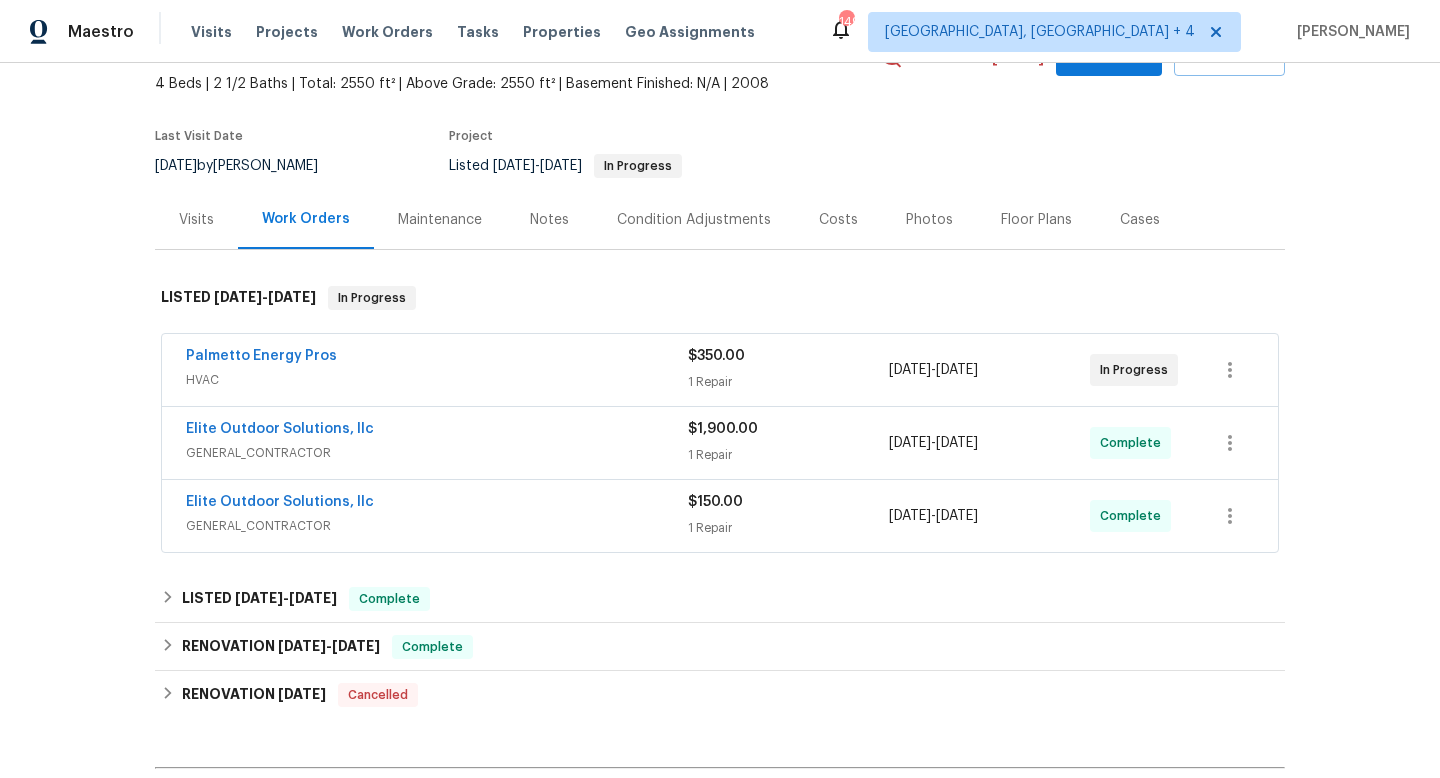 scroll, scrollTop: 159, scrollLeft: 0, axis: vertical 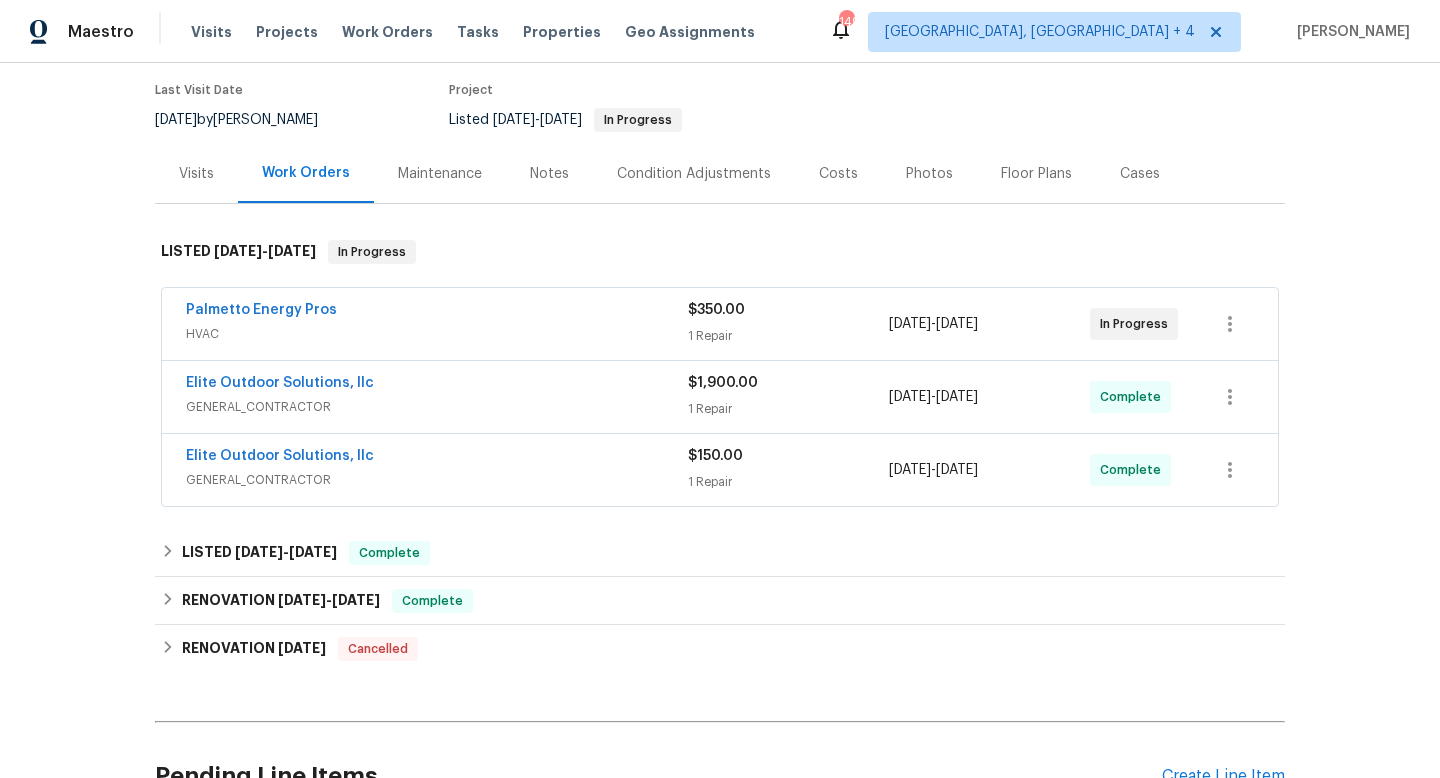 click on "Elite Outdoor Solutions, llc GENERAL_CONTRACTOR" at bounding box center (437, 397) 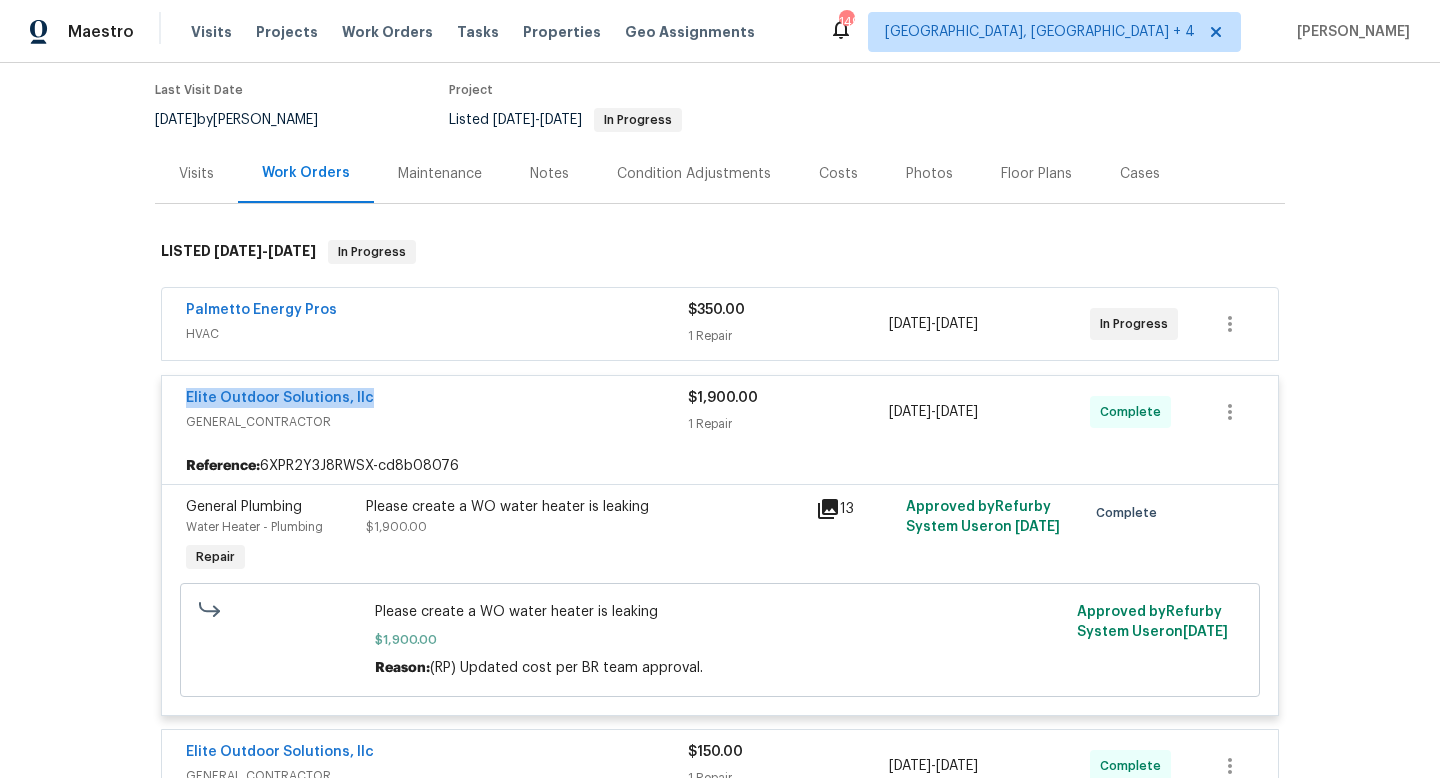 drag, startPoint x: 379, startPoint y: 405, endPoint x: 166, endPoint y: 398, distance: 213.11499 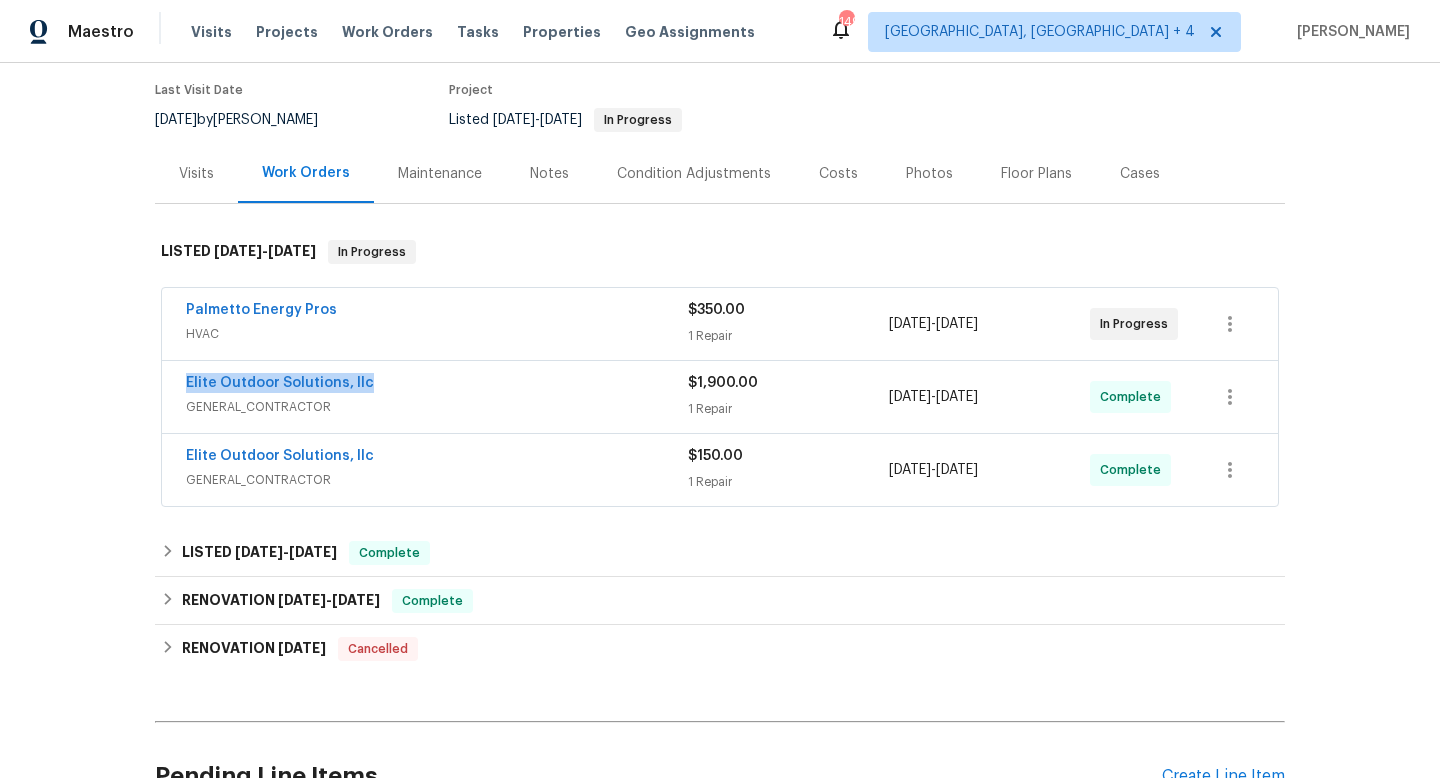 scroll, scrollTop: 0, scrollLeft: 0, axis: both 